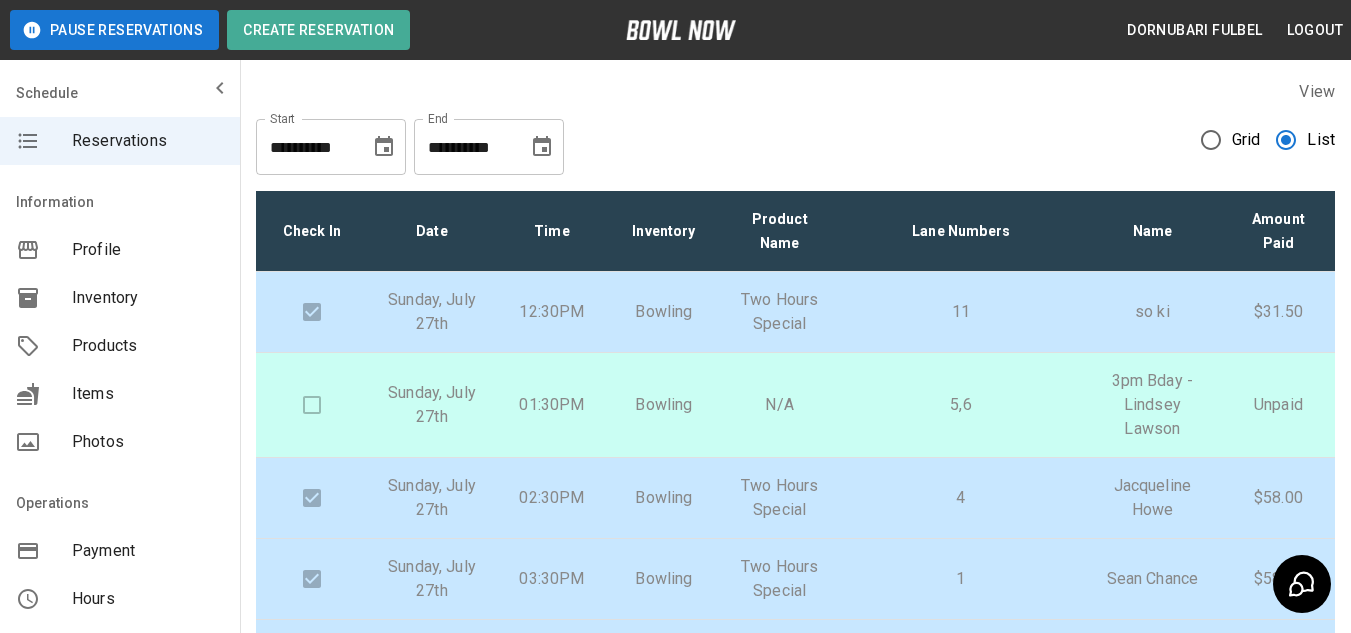 scroll, scrollTop: 294, scrollLeft: 0, axis: vertical 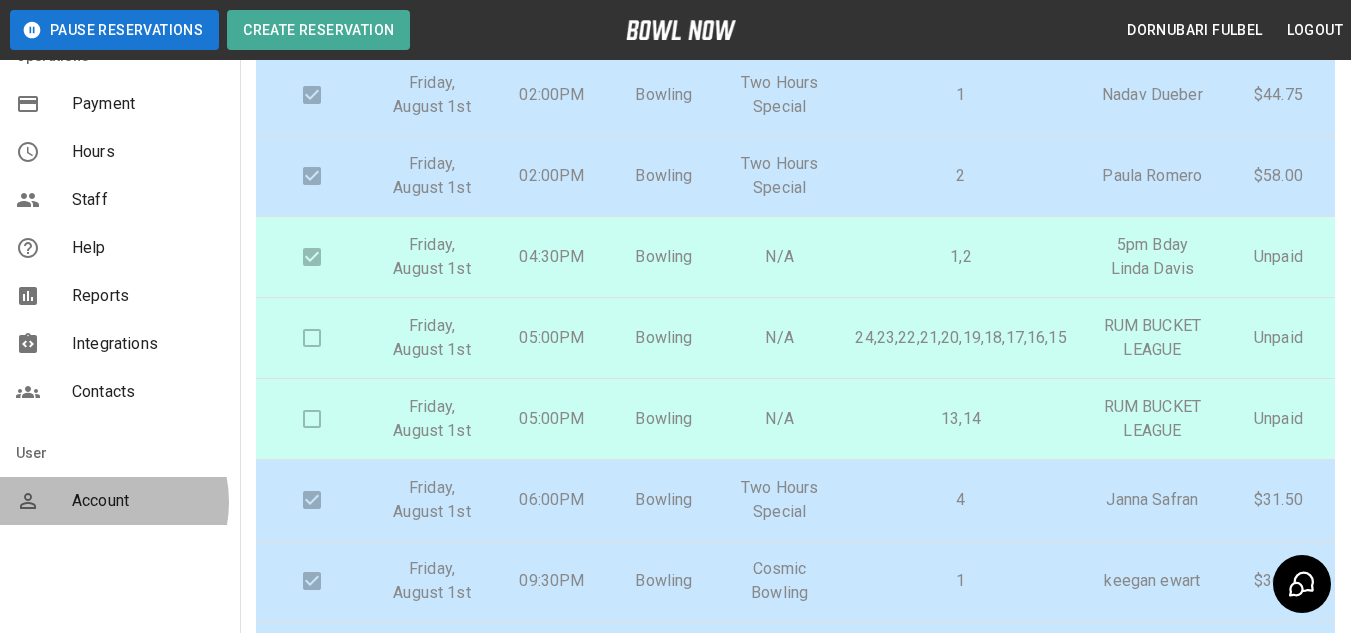 click on "Account" at bounding box center (148, 501) 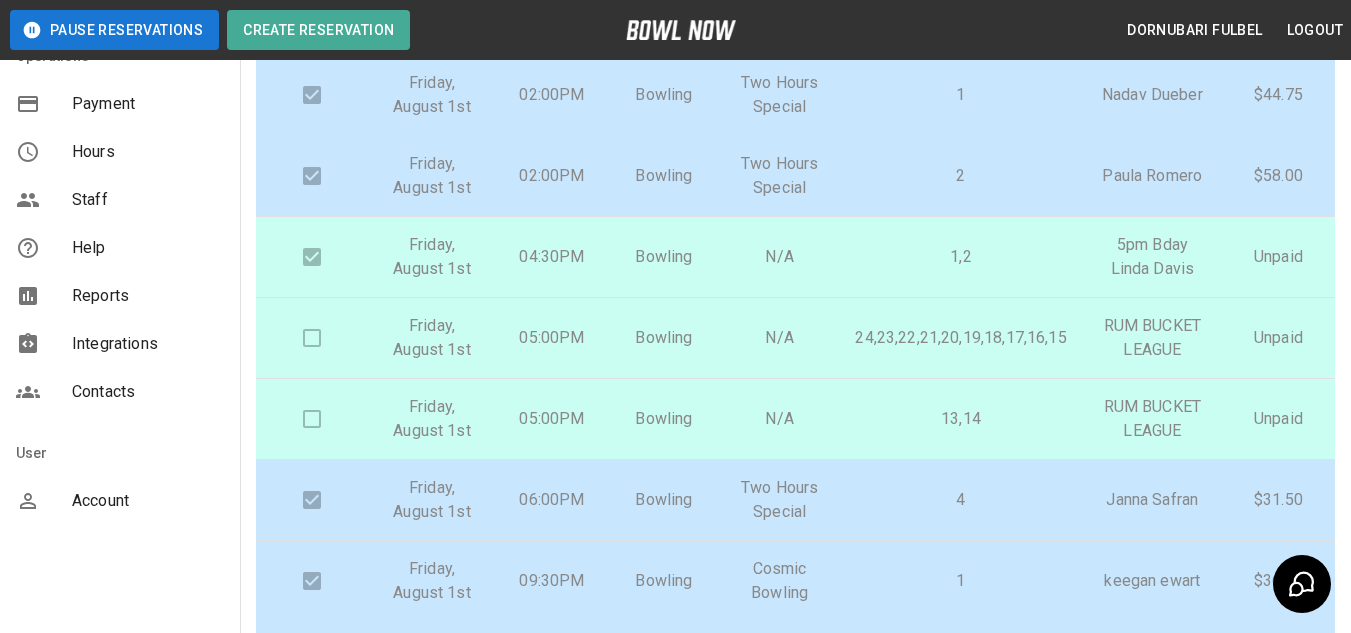 scroll, scrollTop: 0, scrollLeft: 0, axis: both 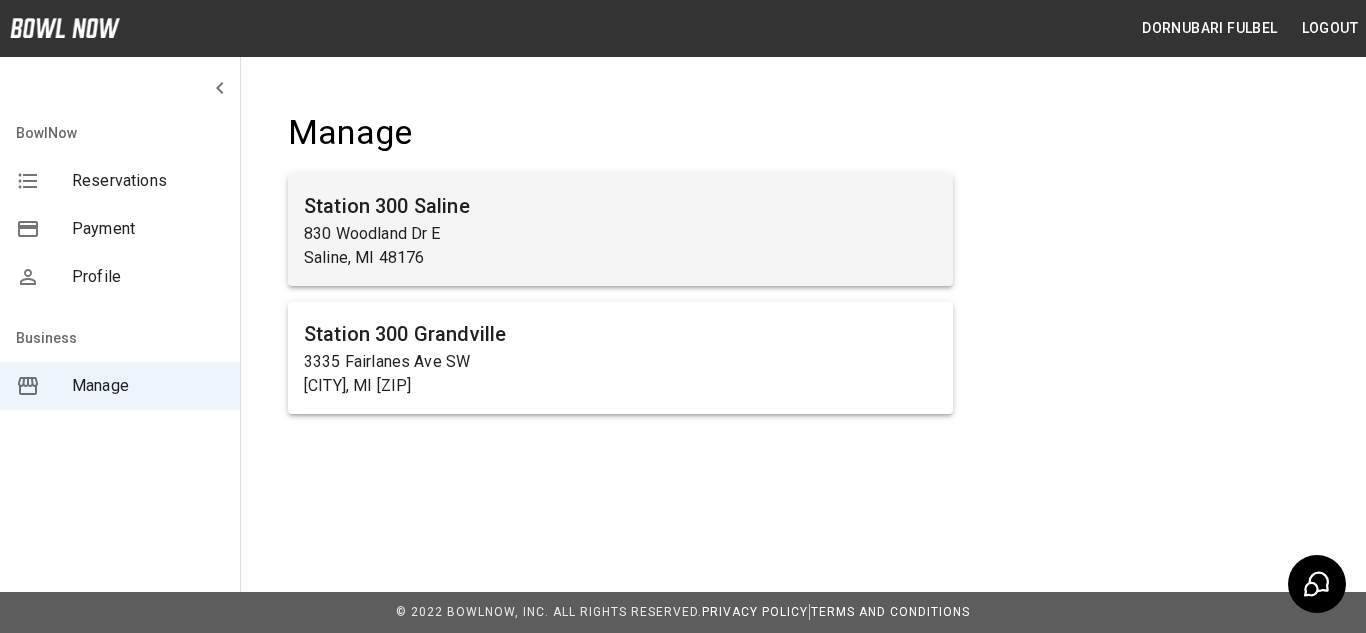click on "830 Woodland Dr E" at bounding box center [620, 234] 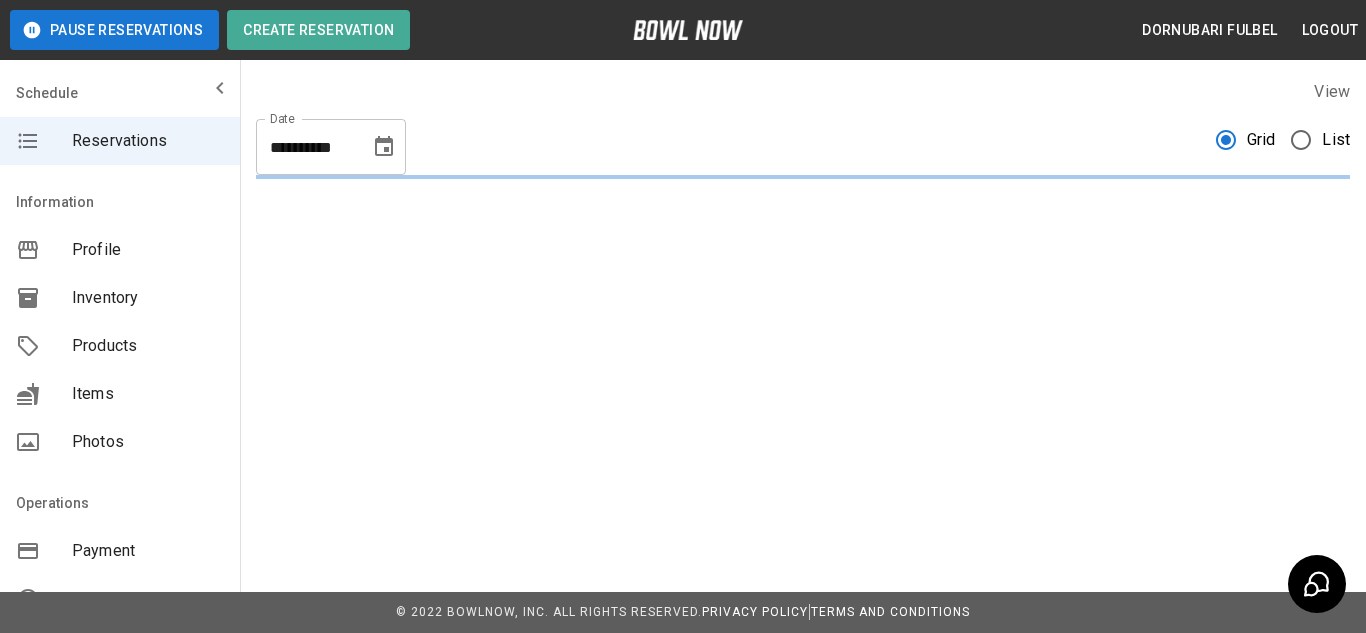 click on "Staff Outting - South Arbor" at bounding box center (683, 151) 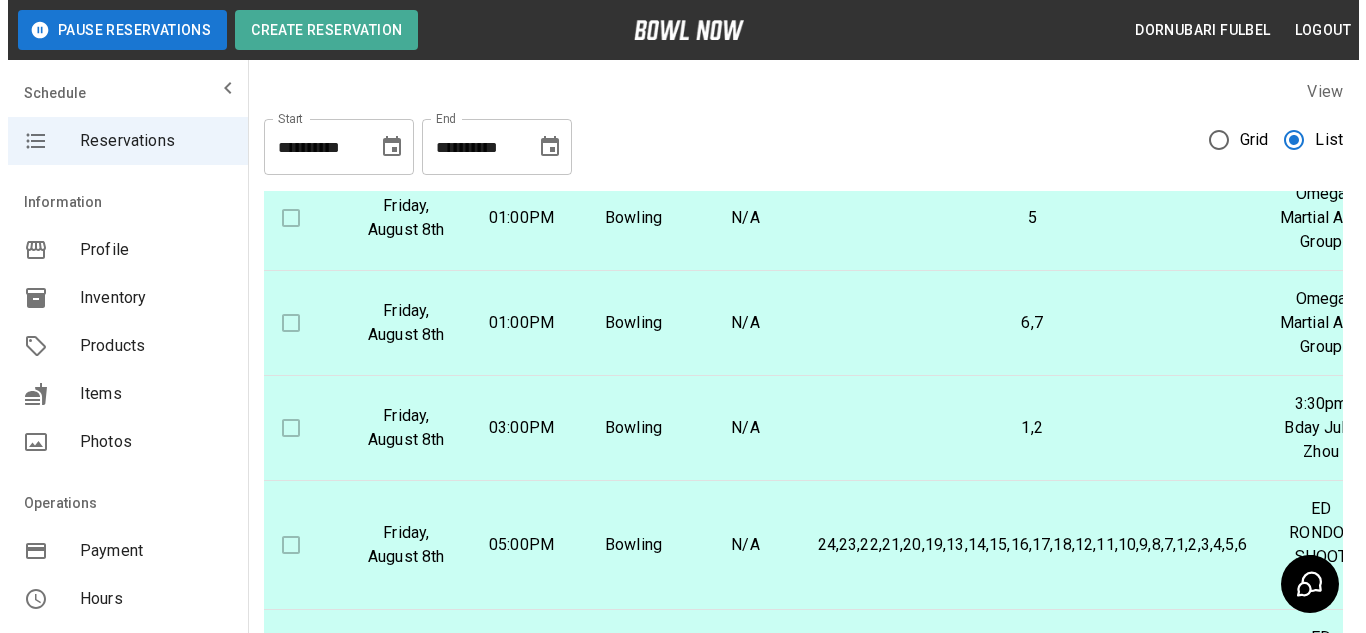 scroll, scrollTop: 454, scrollLeft: 196, axis: both 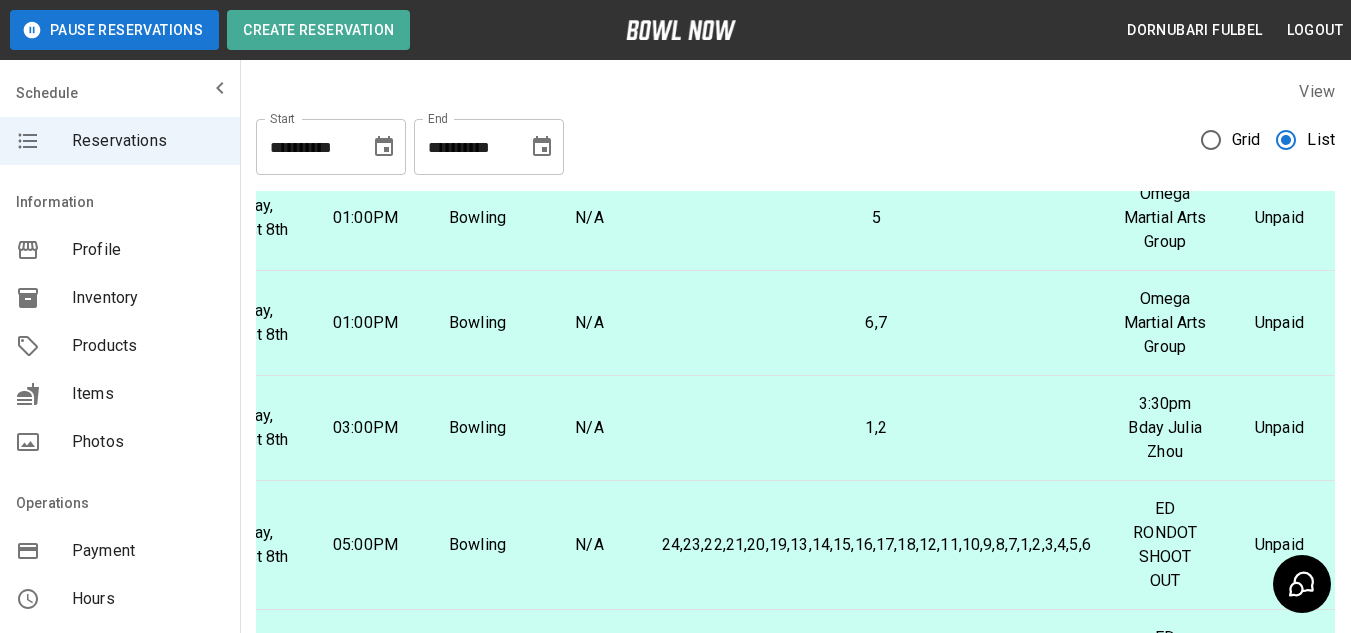 click on "1,2" at bounding box center (876, 428) 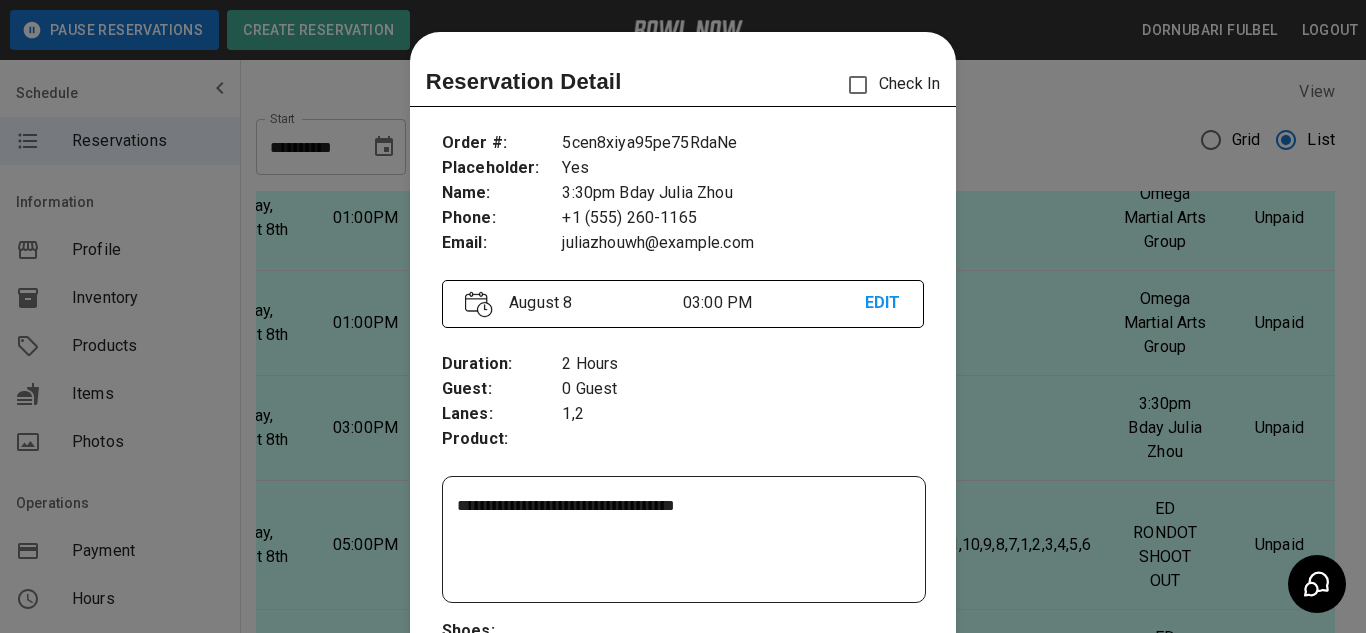 scroll, scrollTop: 32, scrollLeft: 0, axis: vertical 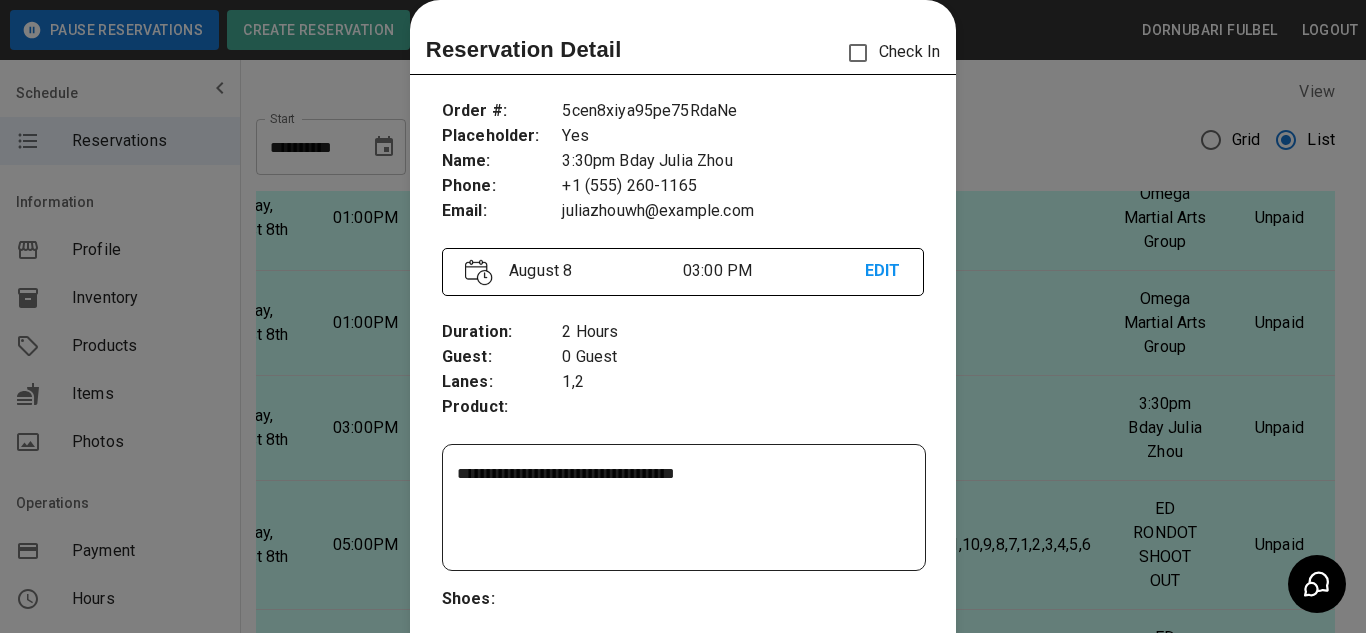click on "**********" at bounding box center (681, 508) 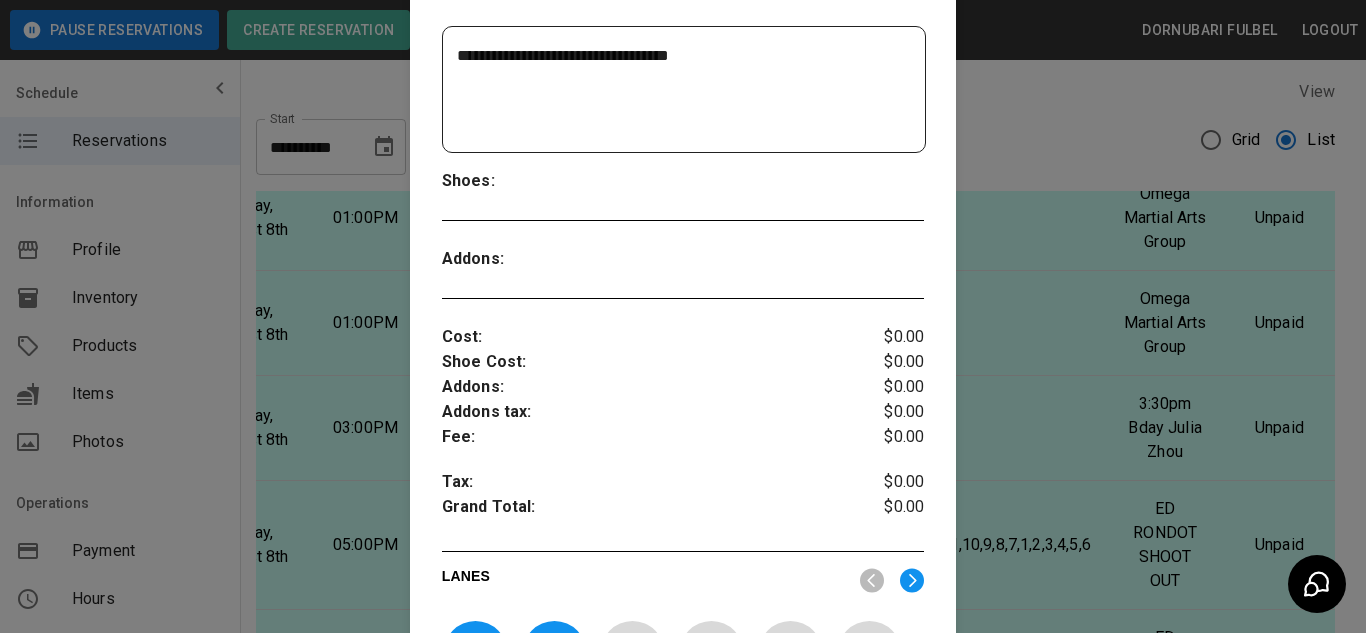 scroll, scrollTop: 861, scrollLeft: 0, axis: vertical 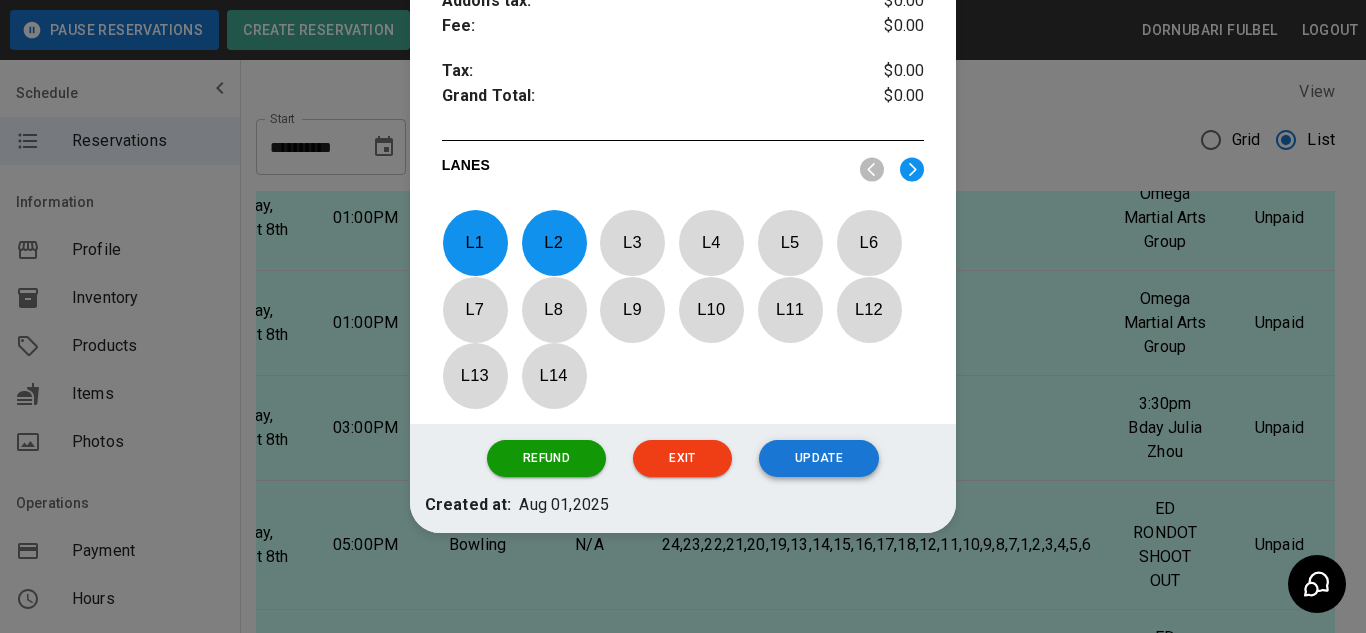 type on "**********" 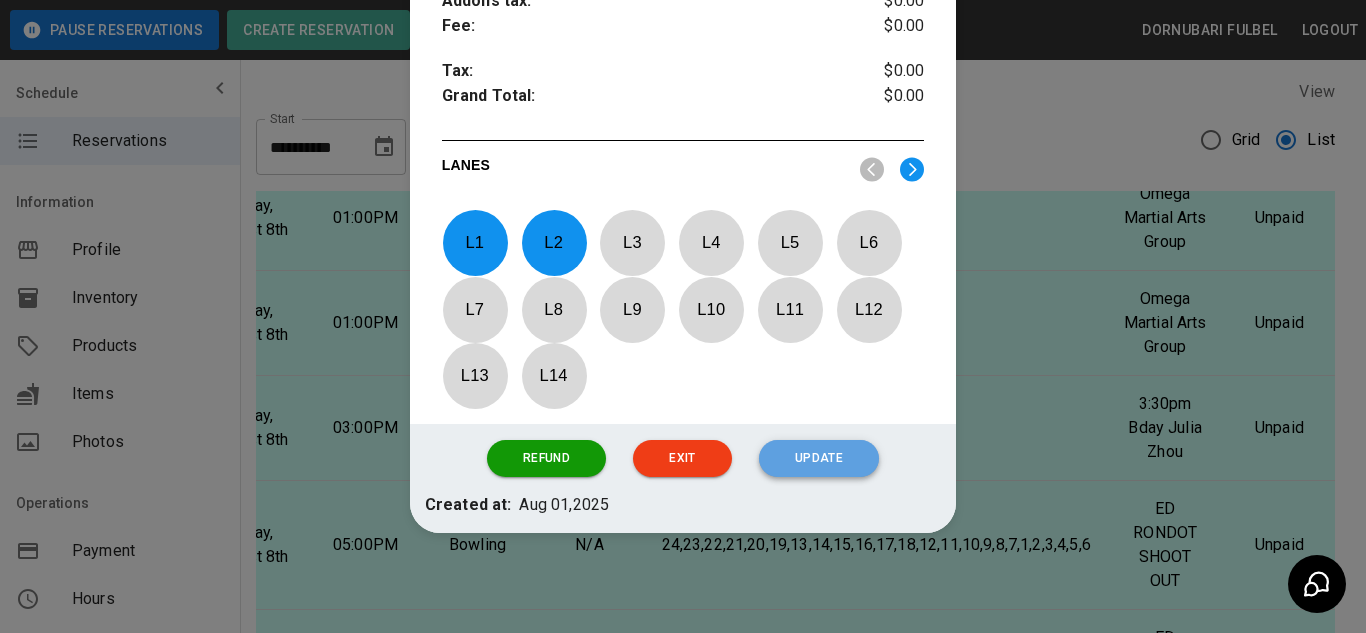 click on "Update" at bounding box center [819, 458] 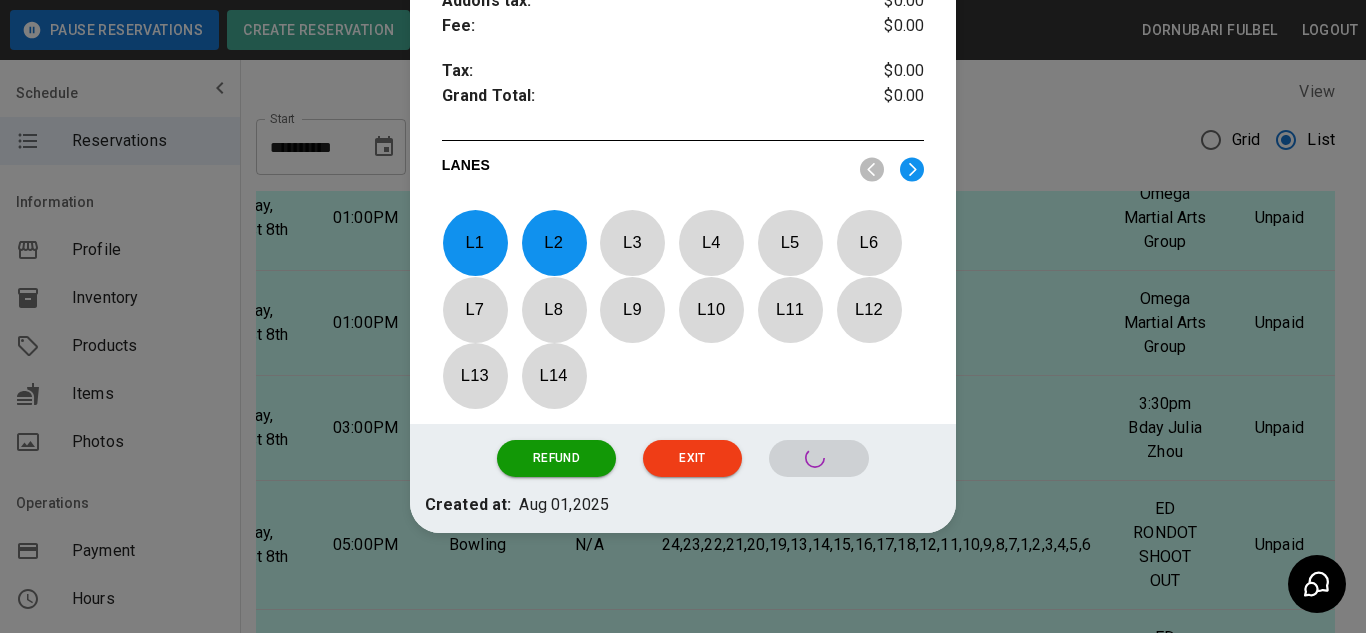 scroll, scrollTop: 761, scrollLeft: 0, axis: vertical 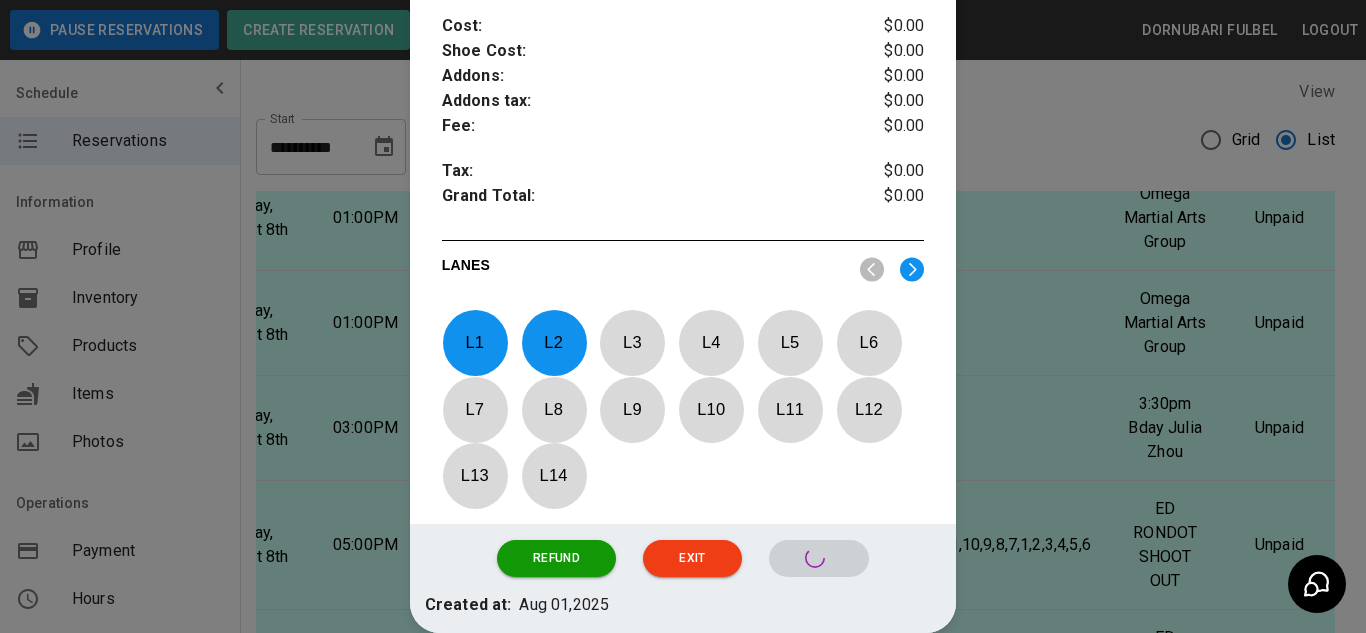 click at bounding box center (683, 316) 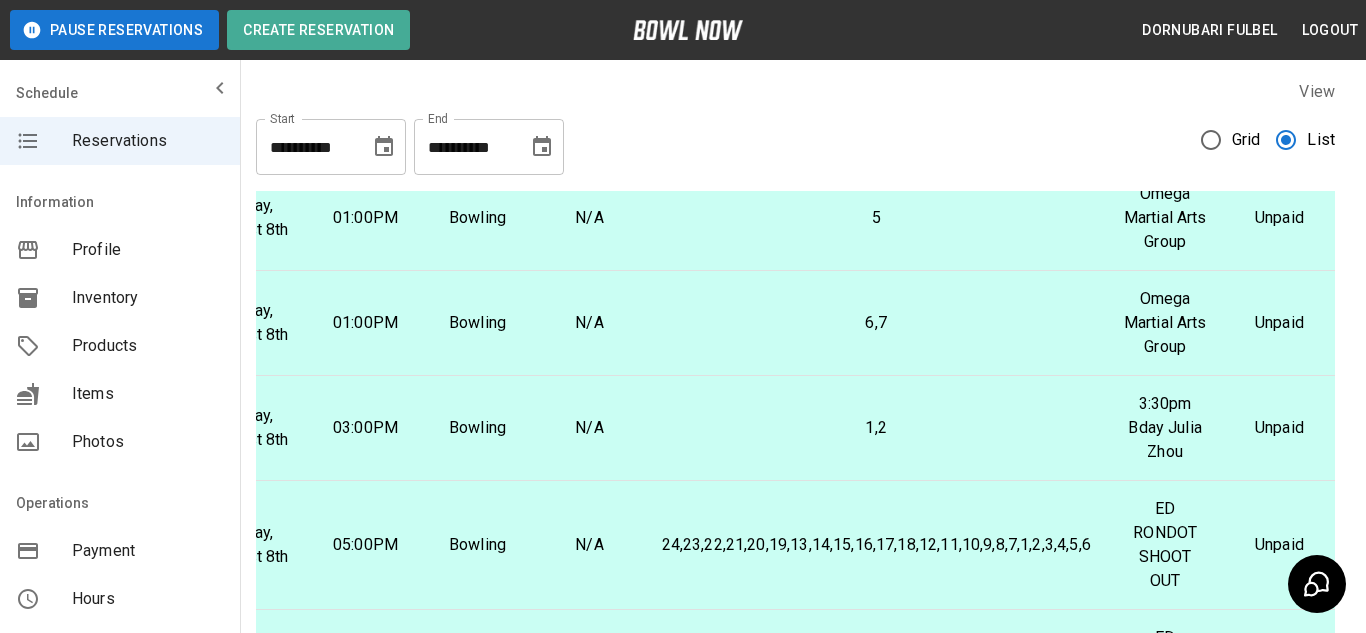click on "5" at bounding box center (876, 218) 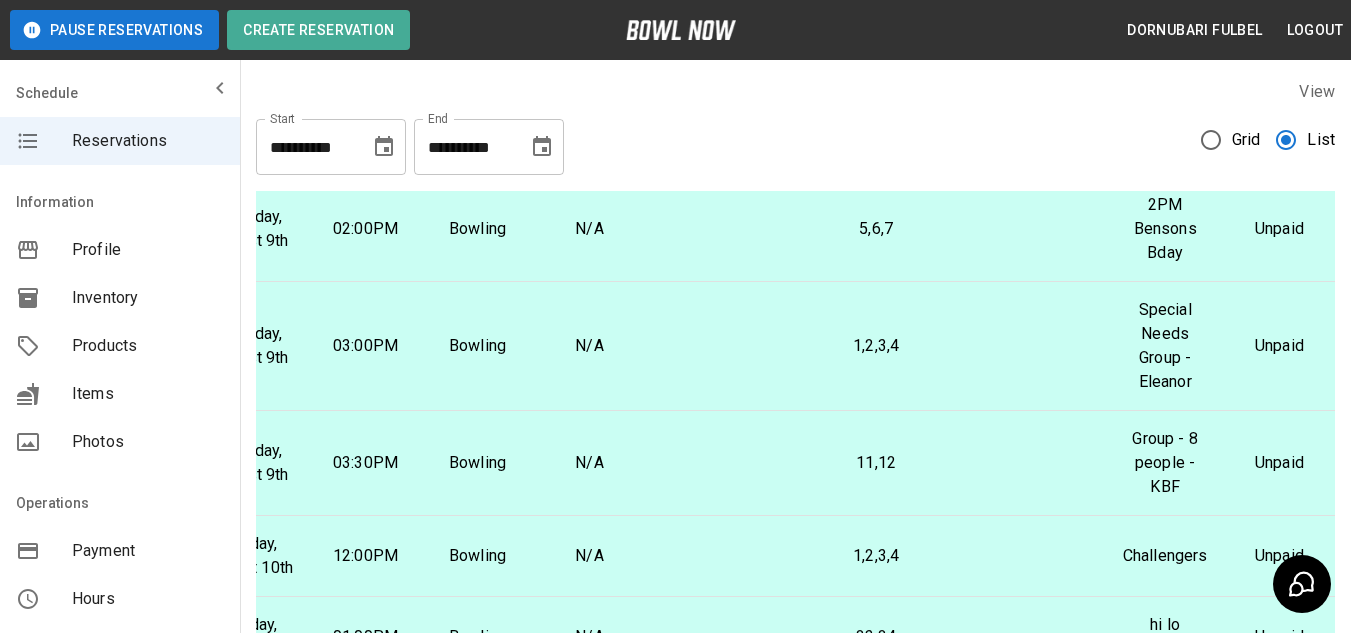 scroll, scrollTop: 1098, scrollLeft: 181, axis: both 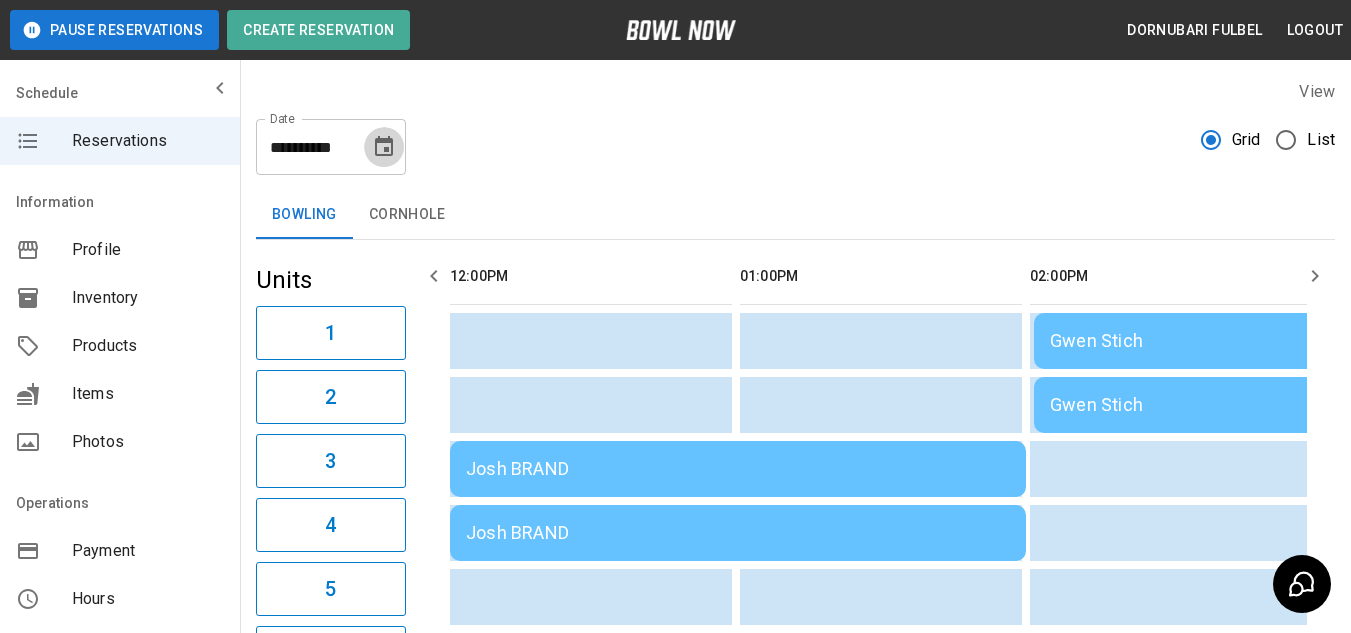 click 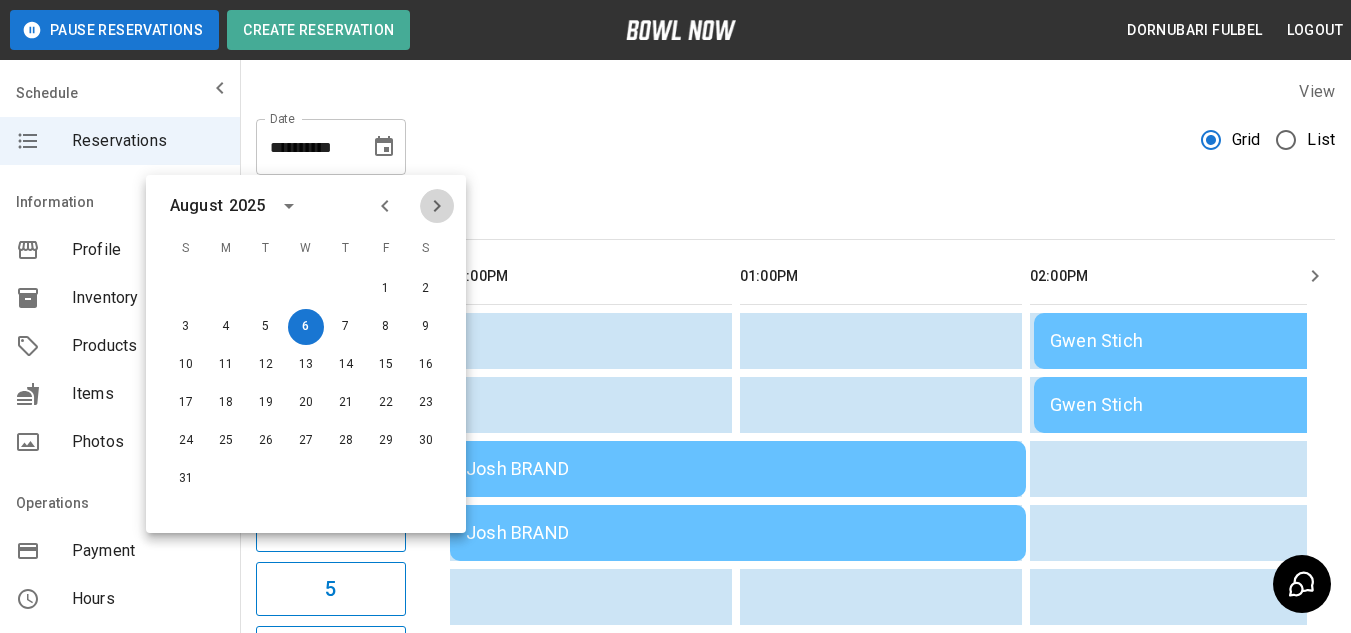 click 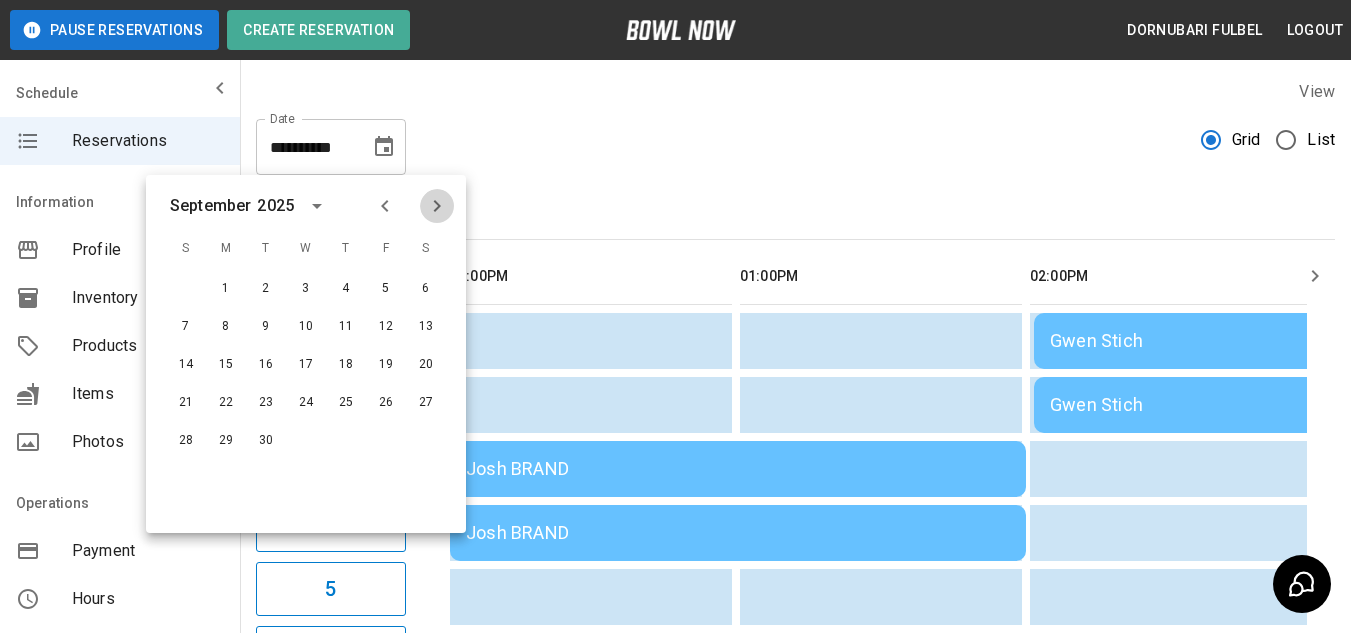 click 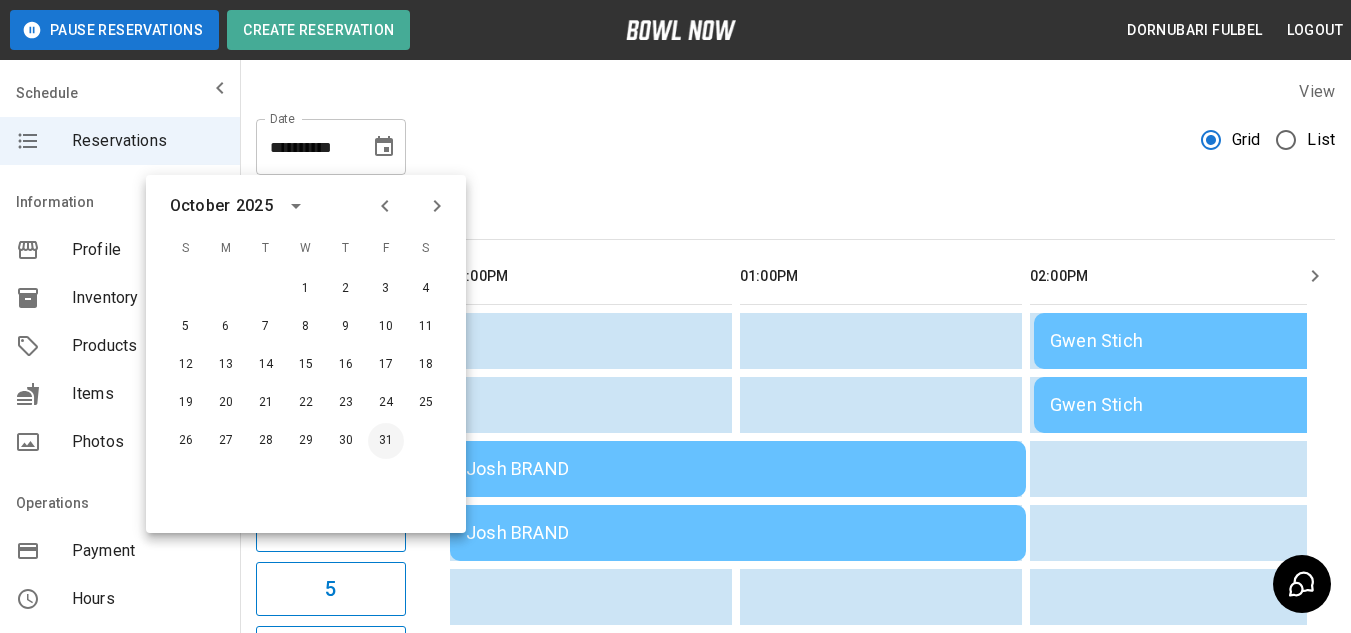 click on "31" at bounding box center (386, 441) 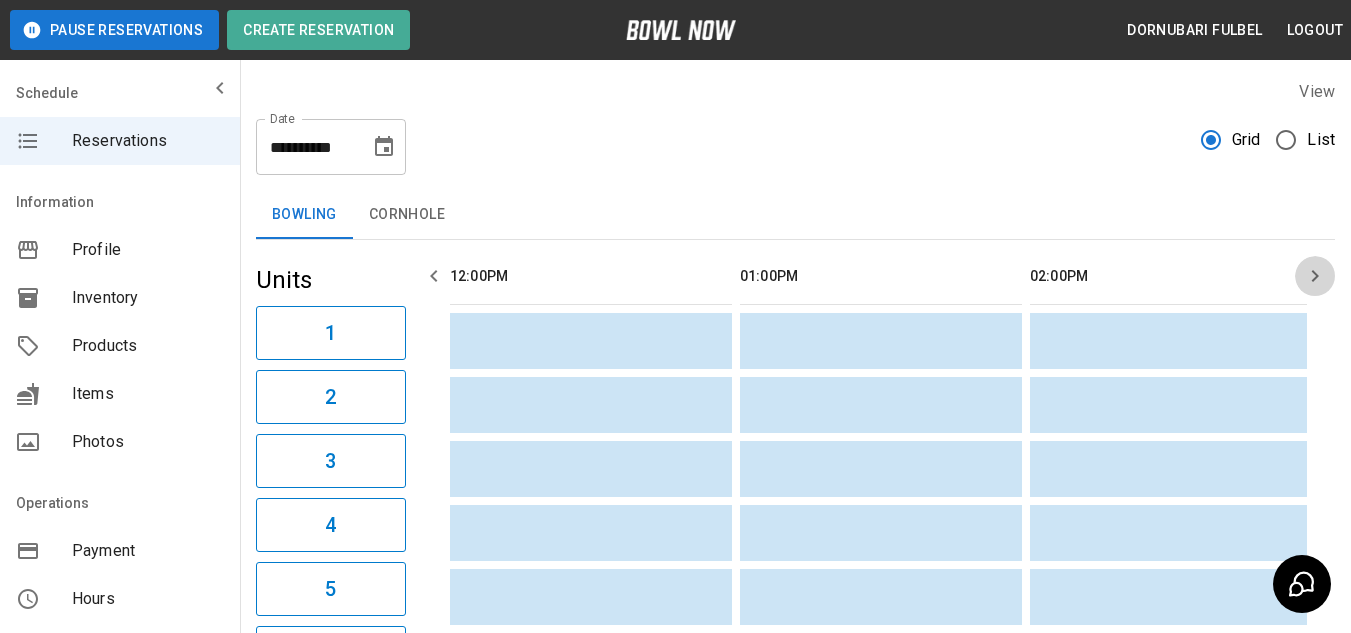 click 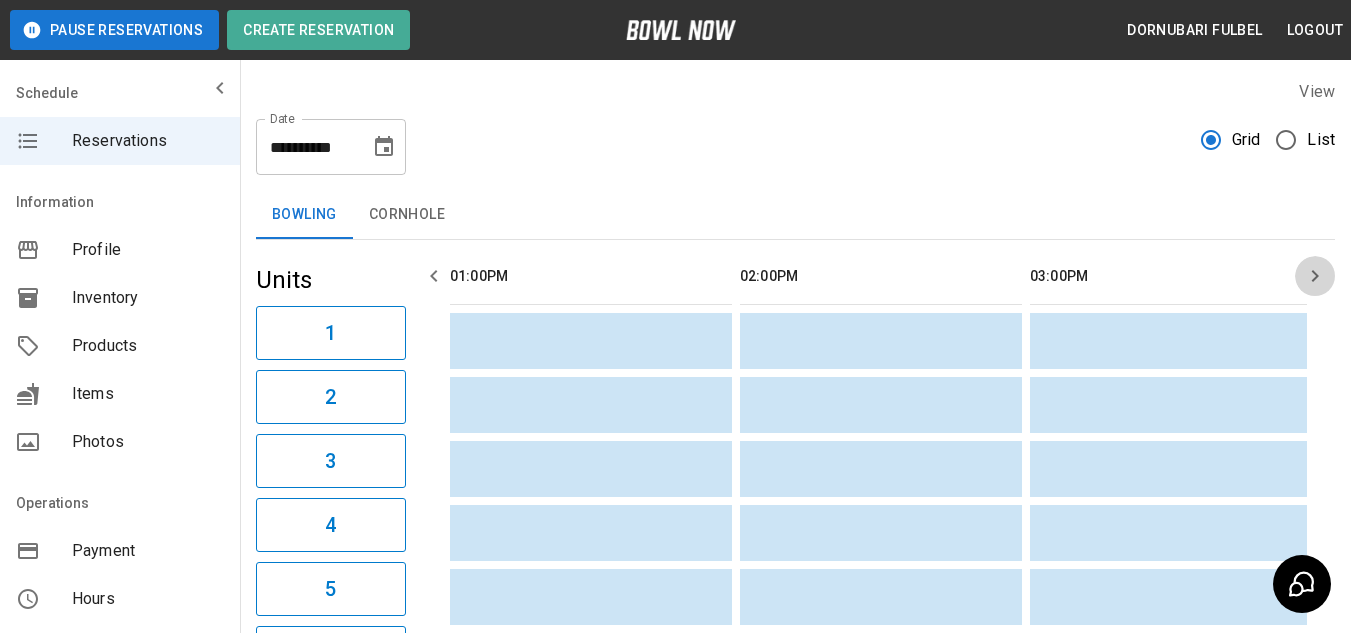 scroll, scrollTop: 0, scrollLeft: 290, axis: horizontal 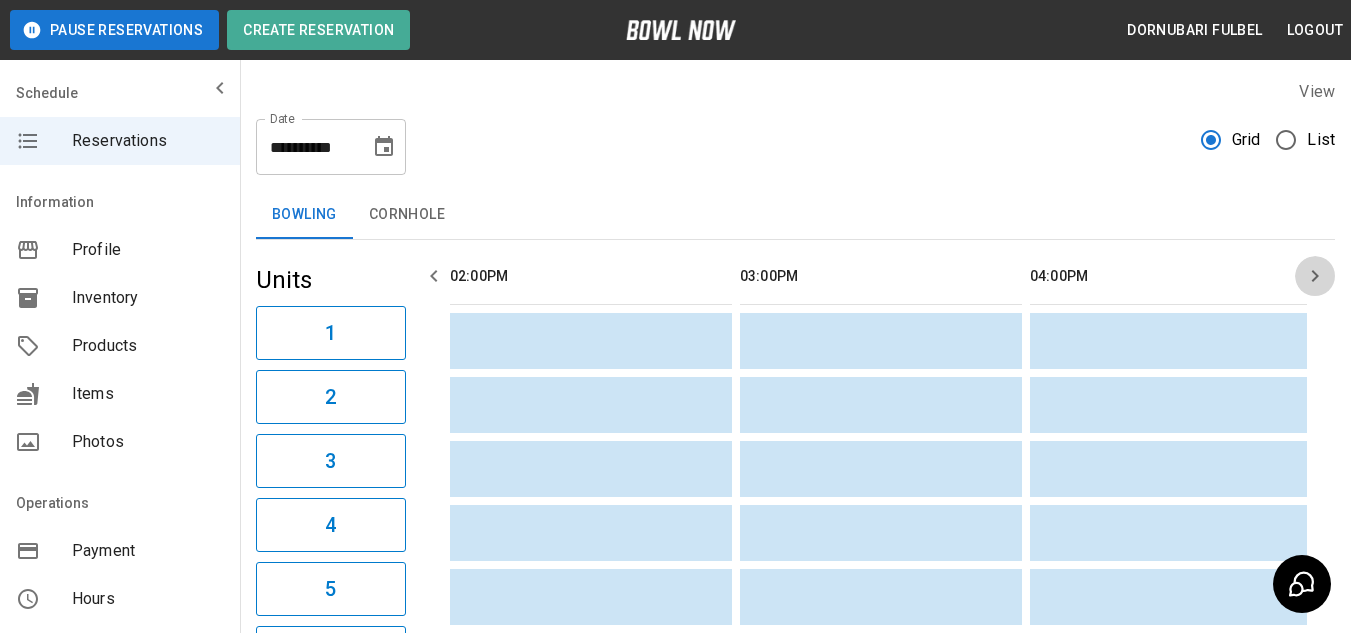 click 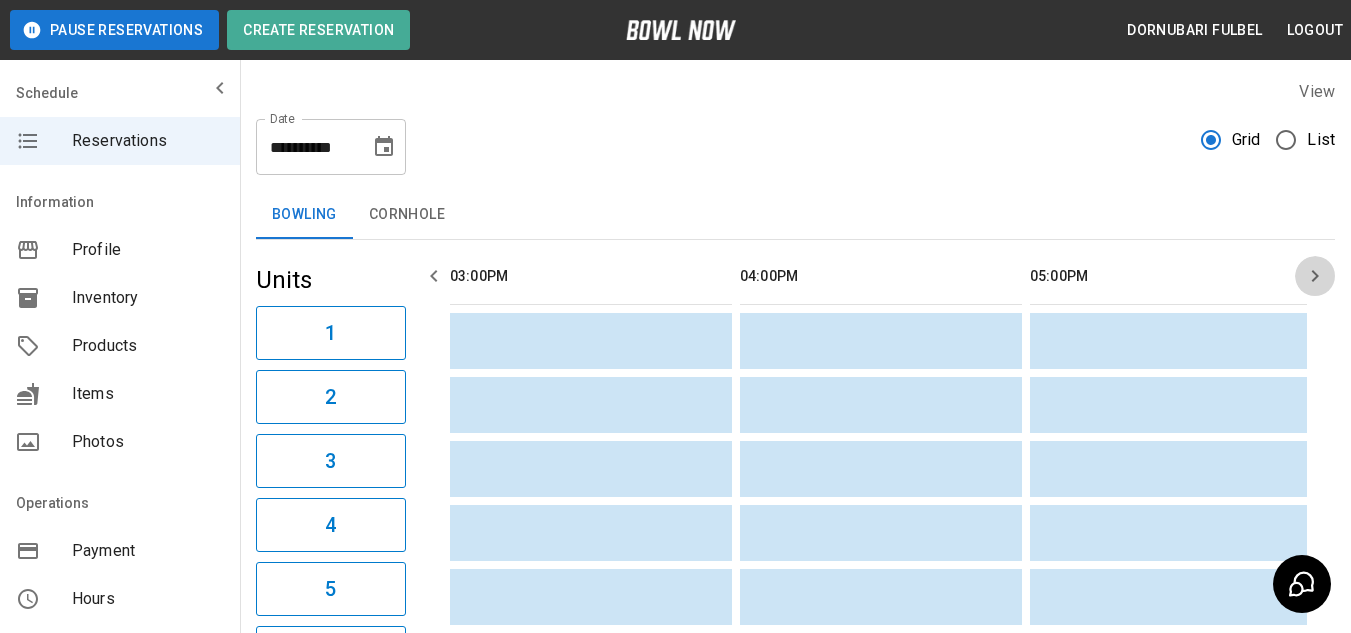 scroll, scrollTop: 0, scrollLeft: 870, axis: horizontal 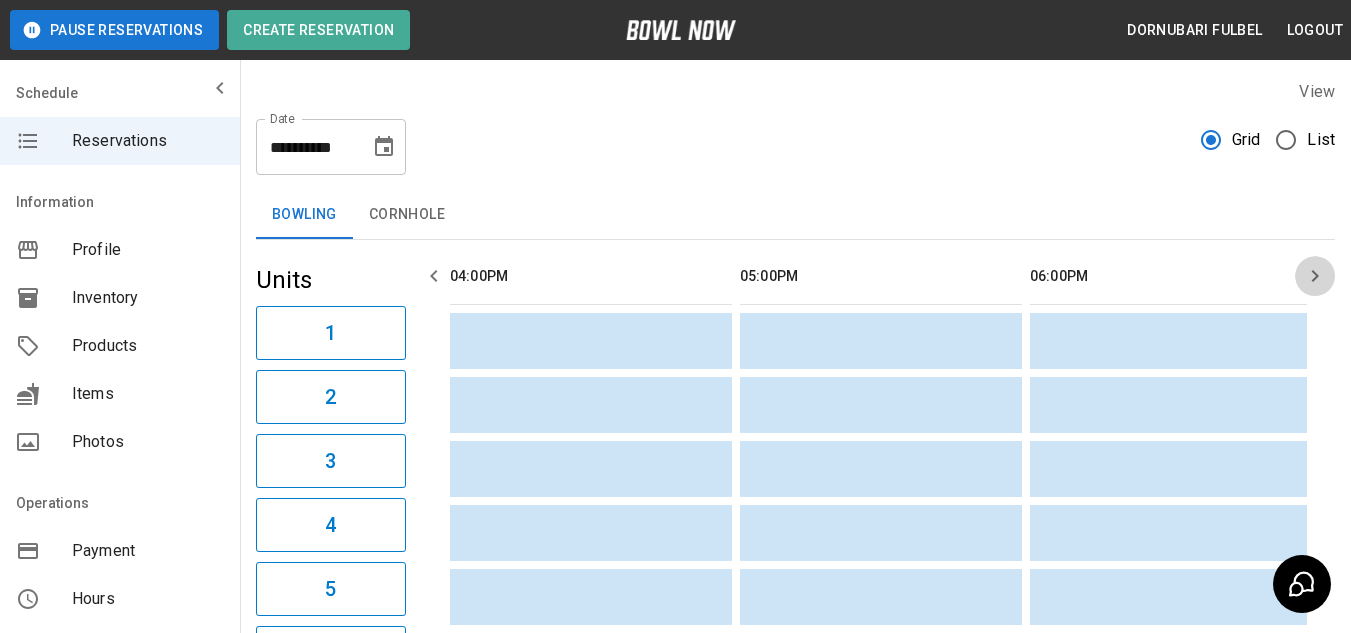 click 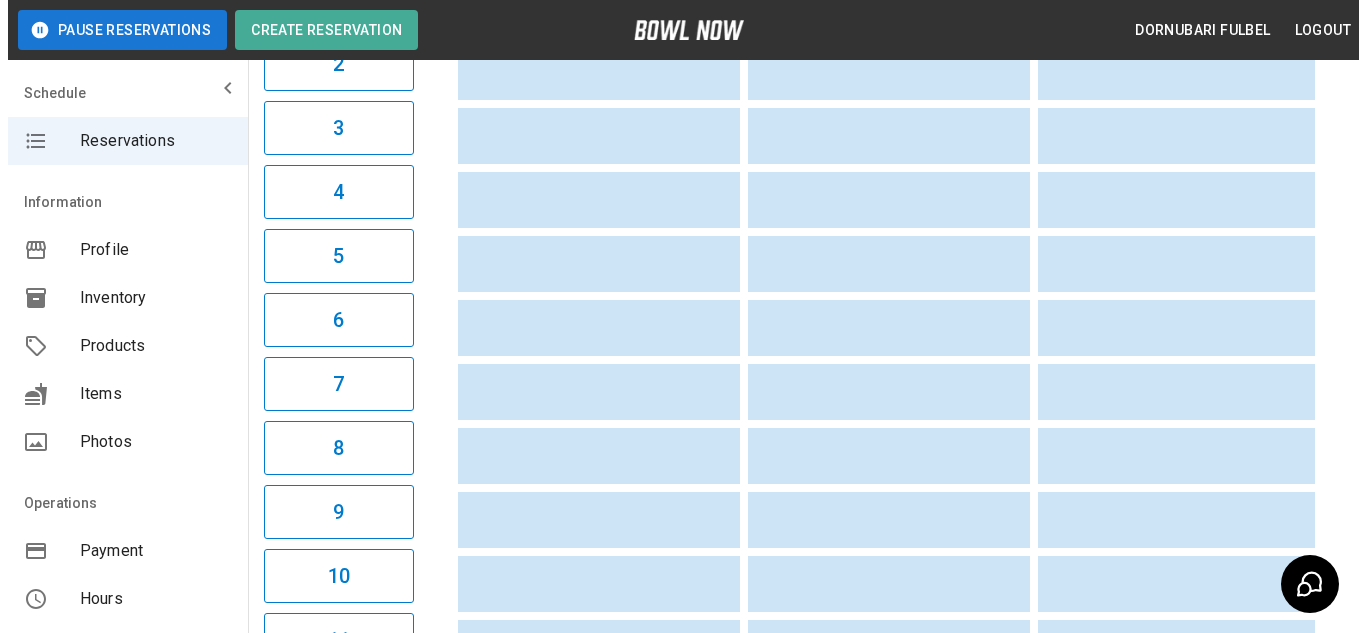 scroll, scrollTop: 321, scrollLeft: 0, axis: vertical 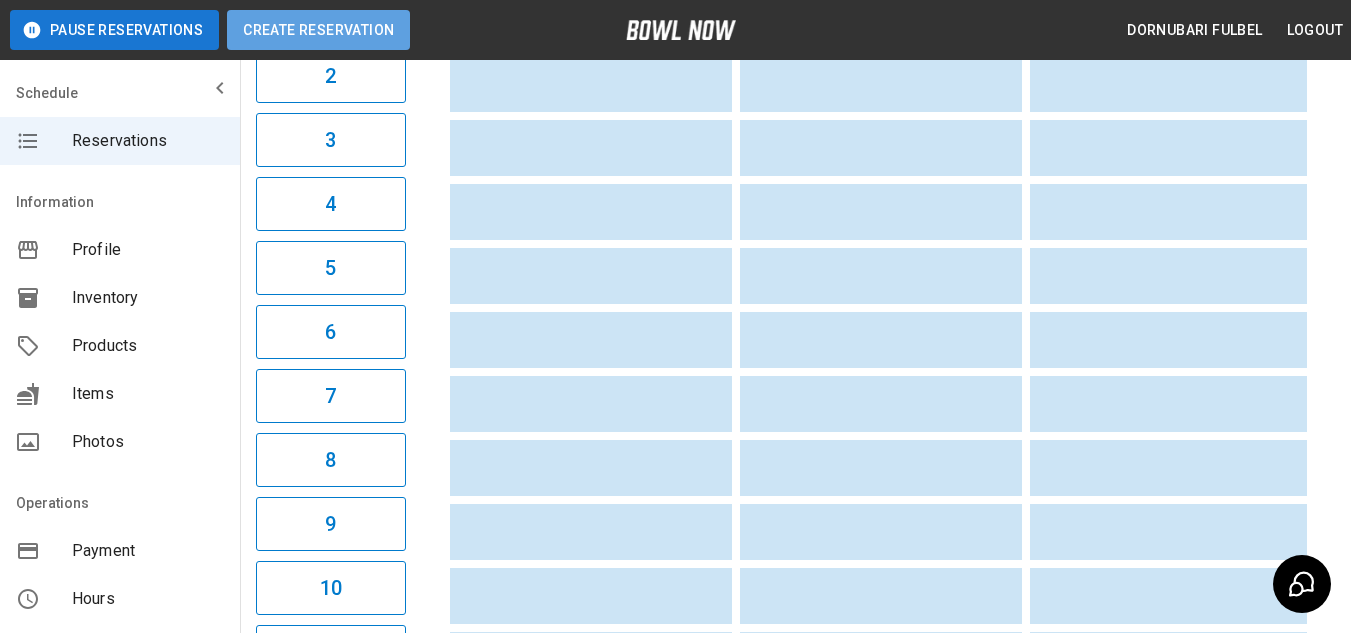 drag, startPoint x: 816, startPoint y: 319, endPoint x: 299, endPoint y: 37, distance: 588.9083 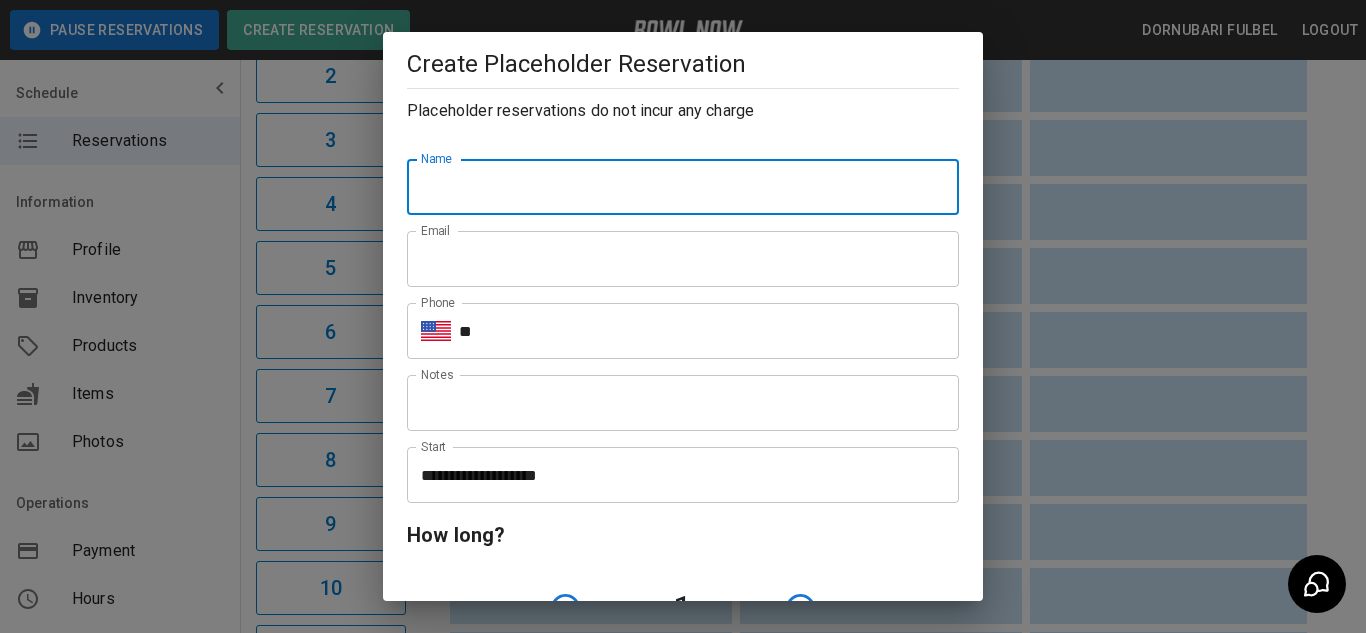 click on "Name" at bounding box center [683, 187] 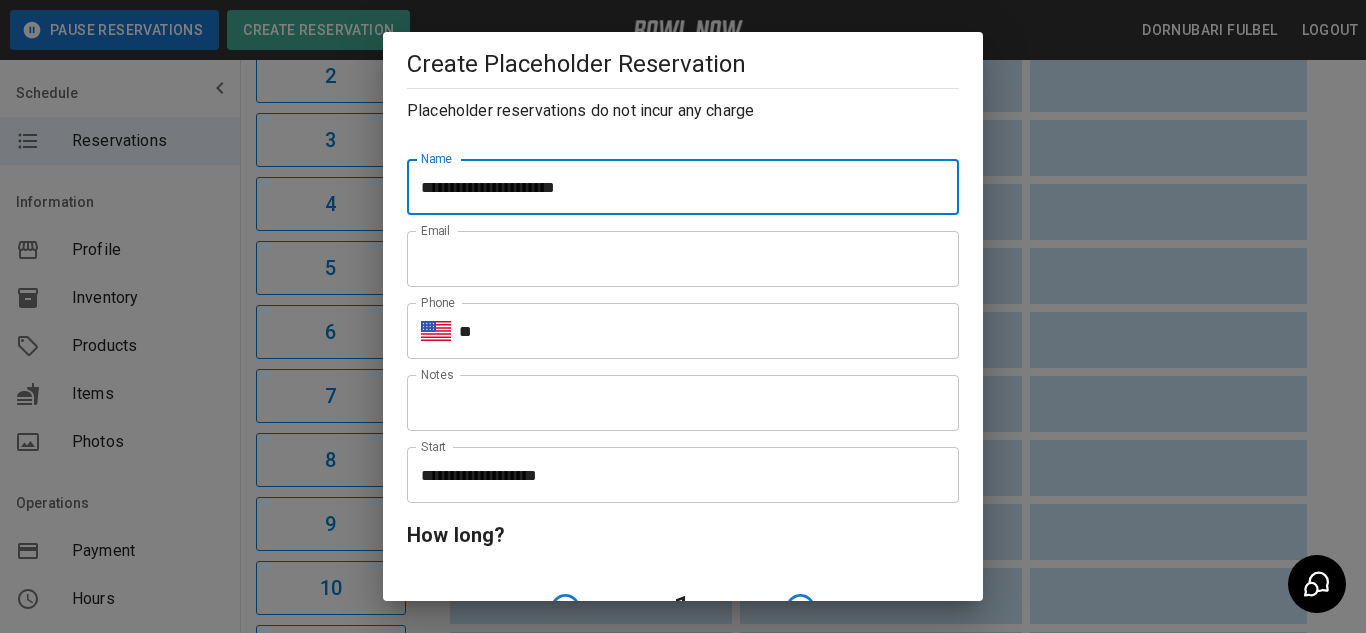 type on "**********" 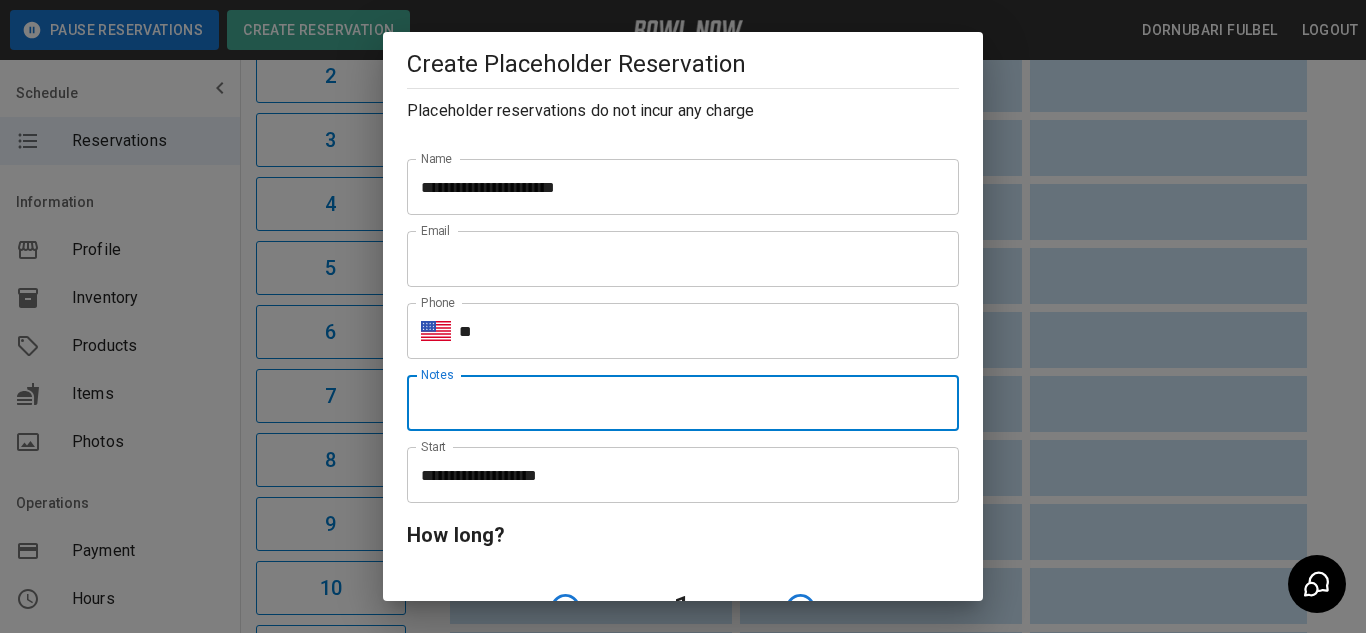 click on "Notes" at bounding box center (683, 403) 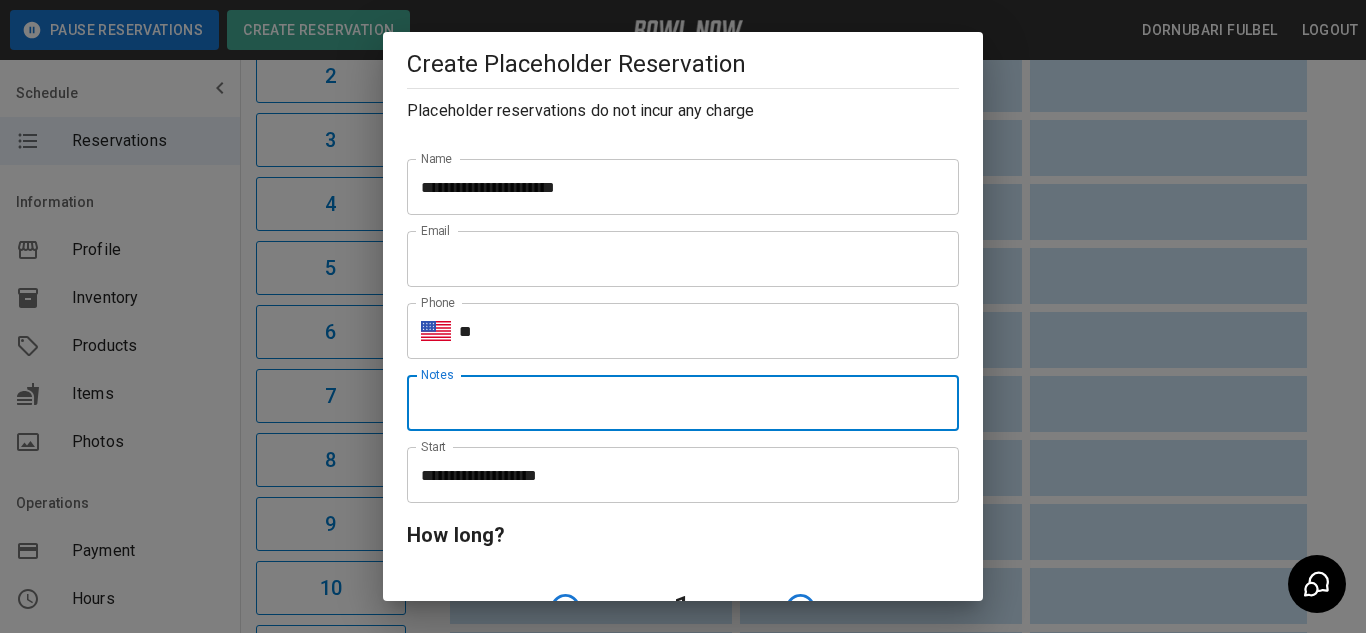 paste on "**********" 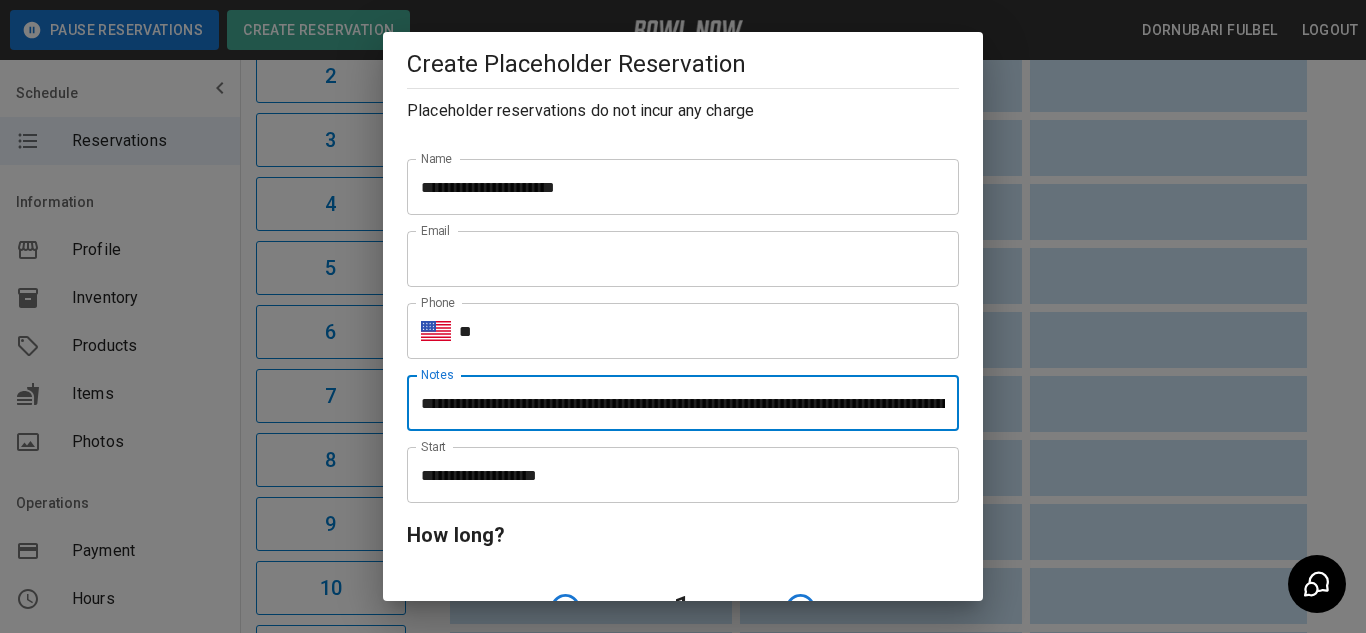 scroll, scrollTop: 0, scrollLeft: 1074, axis: horizontal 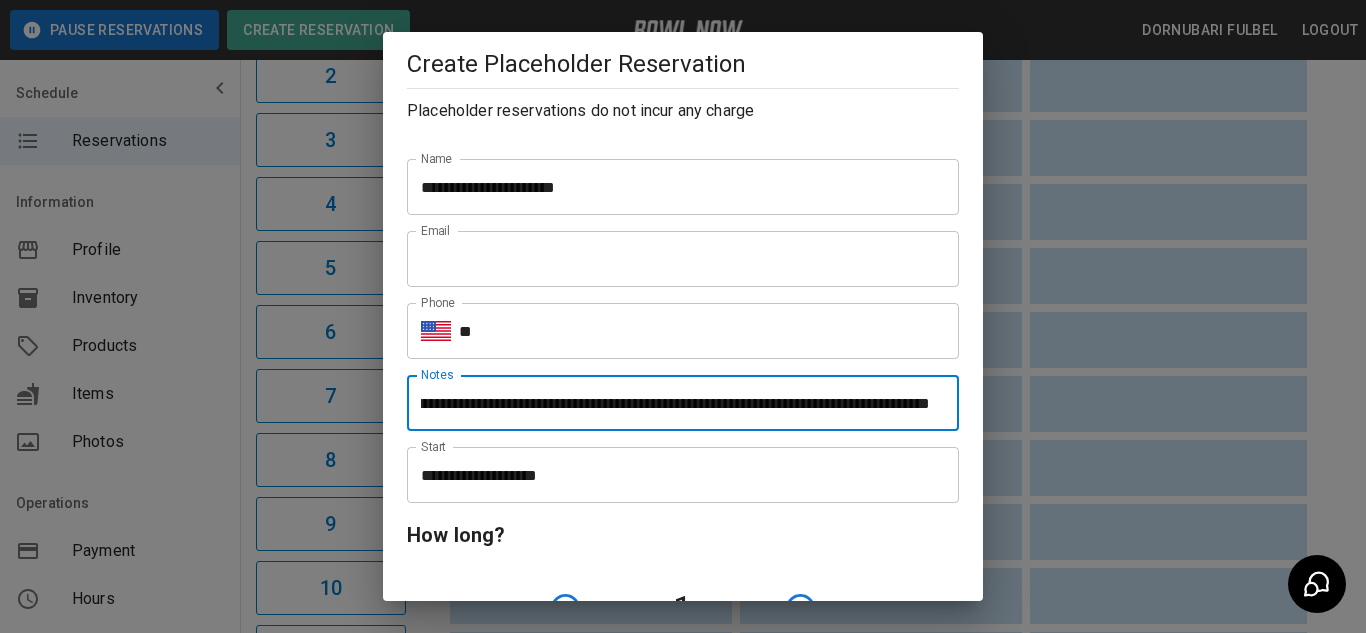 type on "**********" 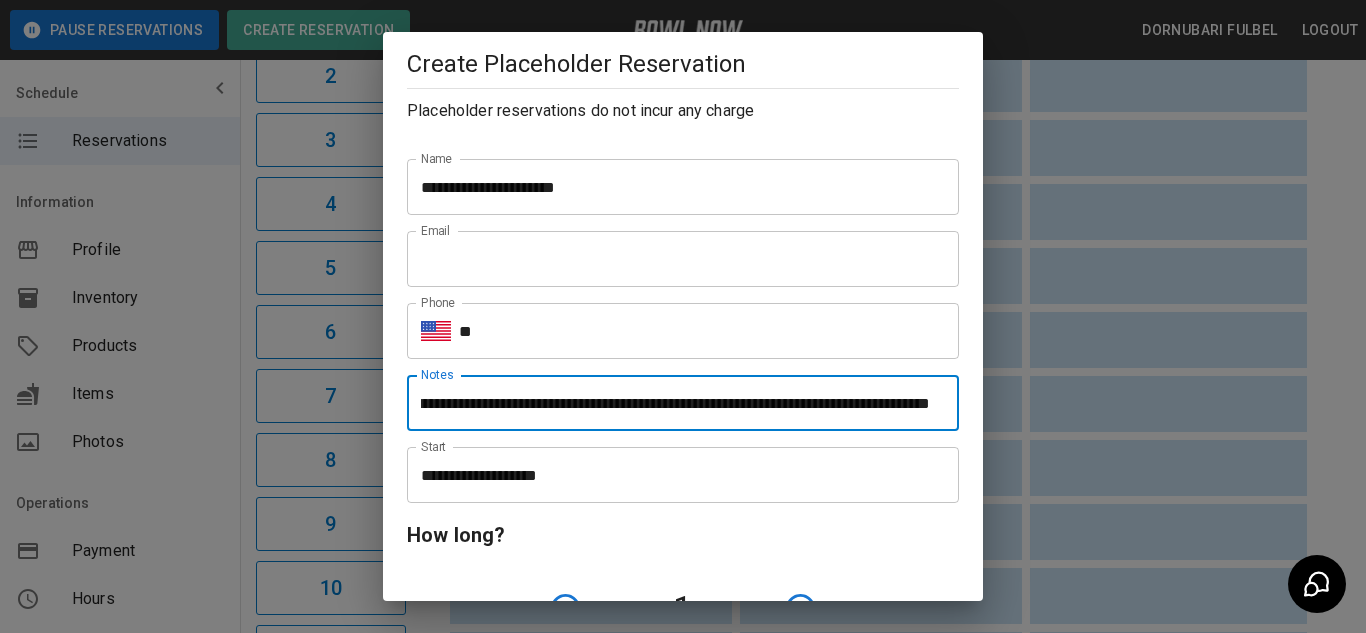 scroll, scrollTop: 0, scrollLeft: 0, axis: both 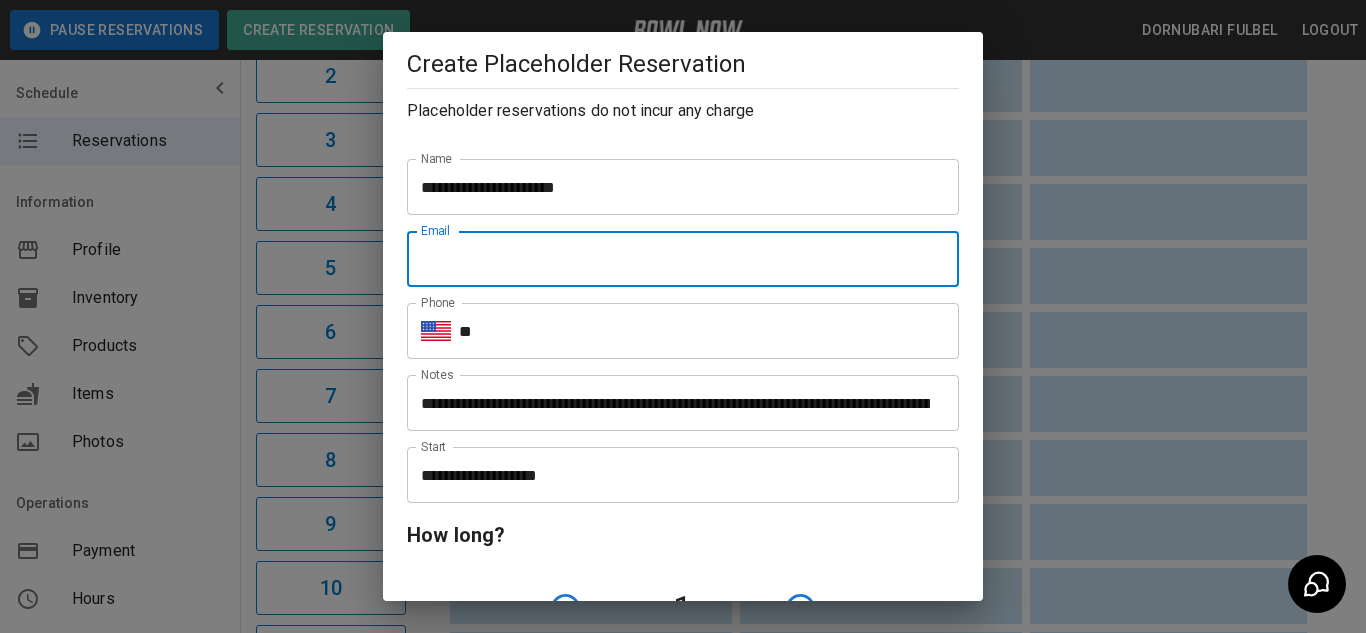 click on "Email" at bounding box center [683, 259] 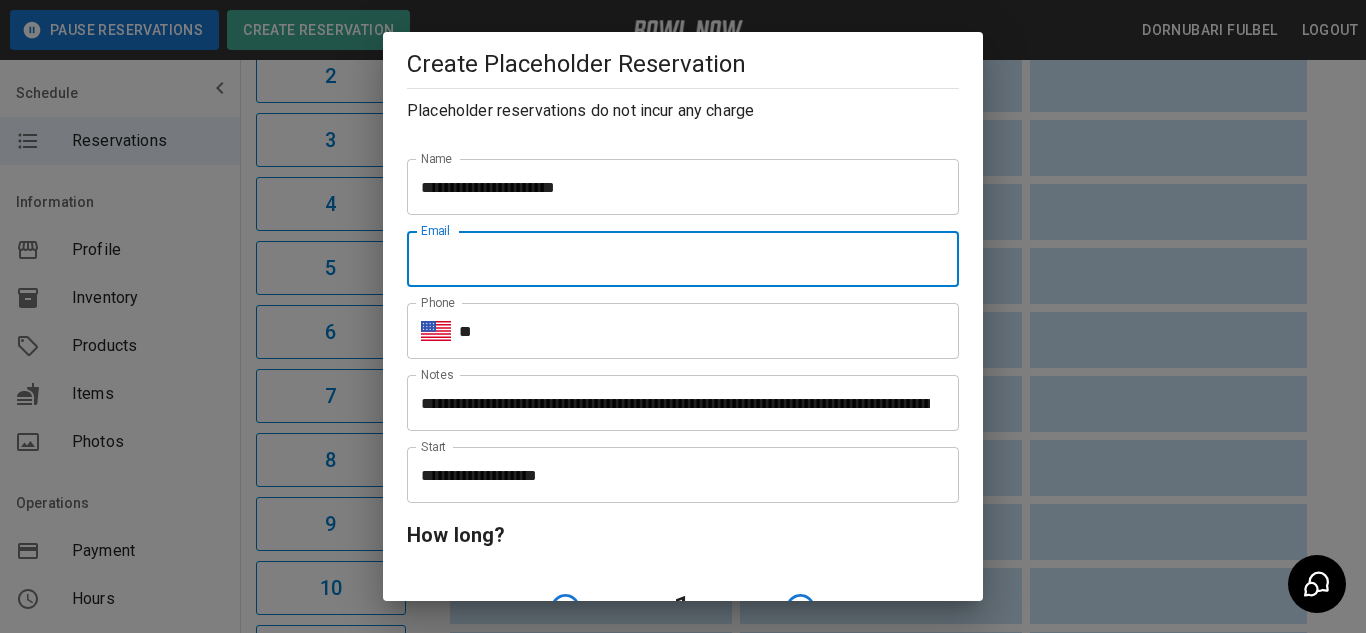 paste on "**********" 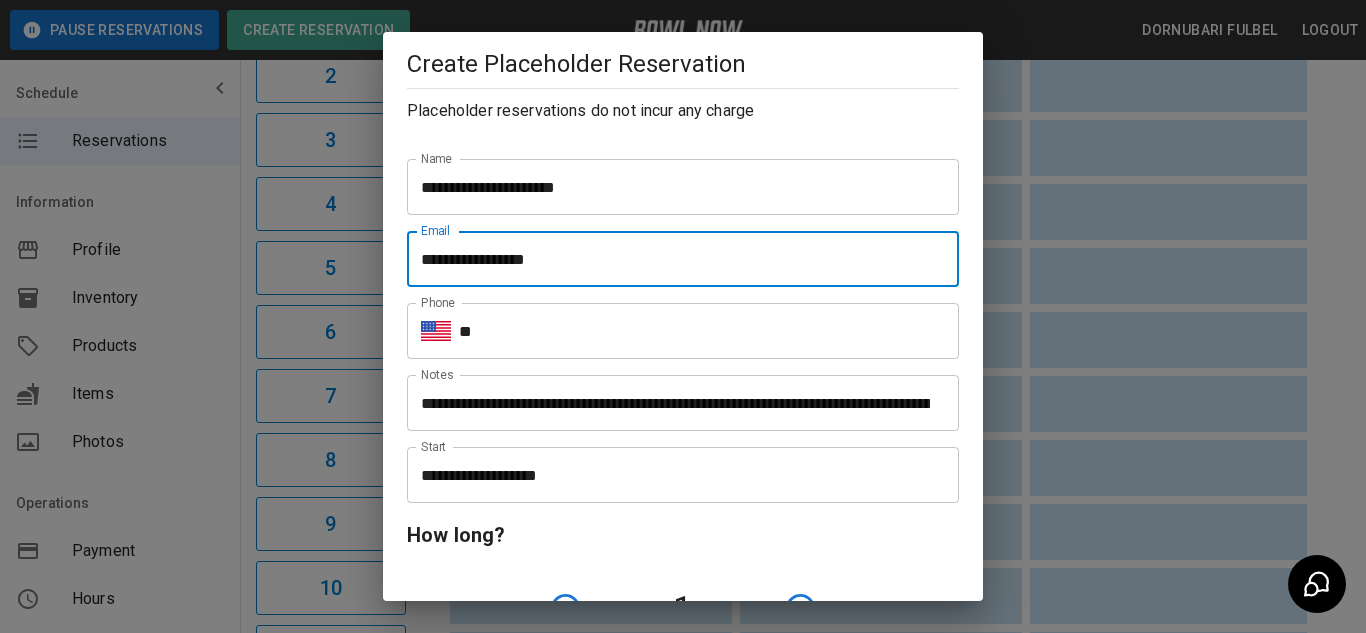 type on "**********" 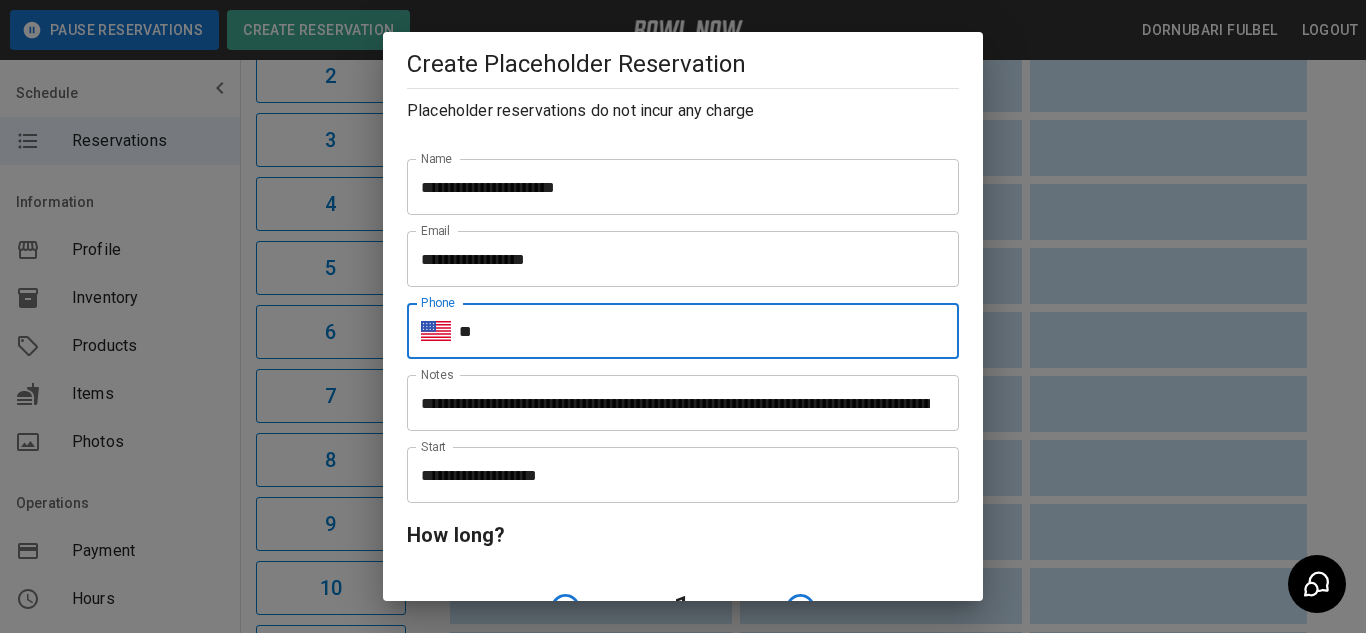 click on "**" at bounding box center (709, 331) 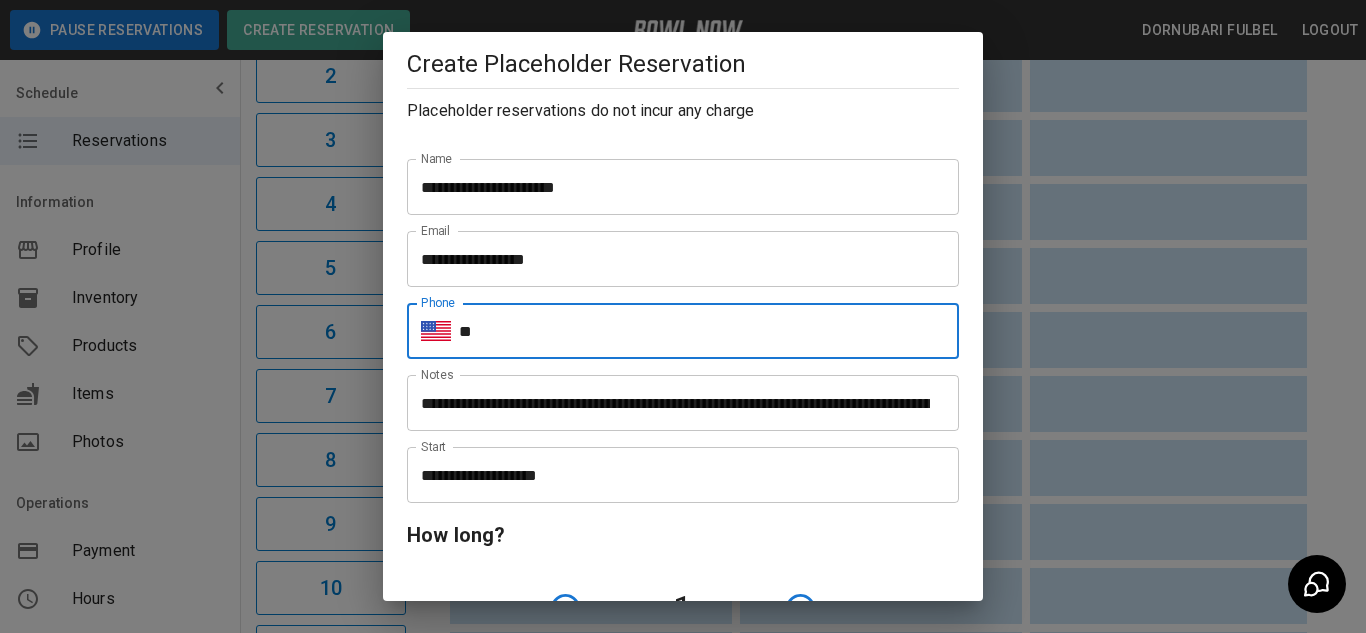 paste on "**********" 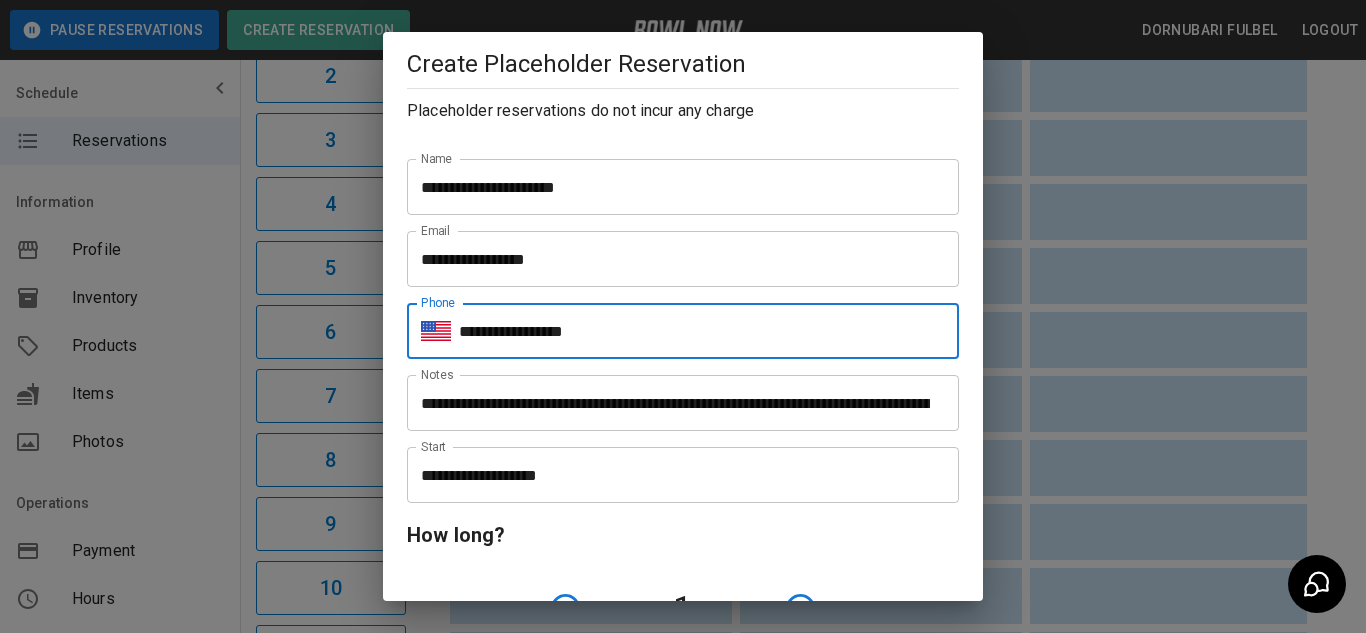 type on "**********" 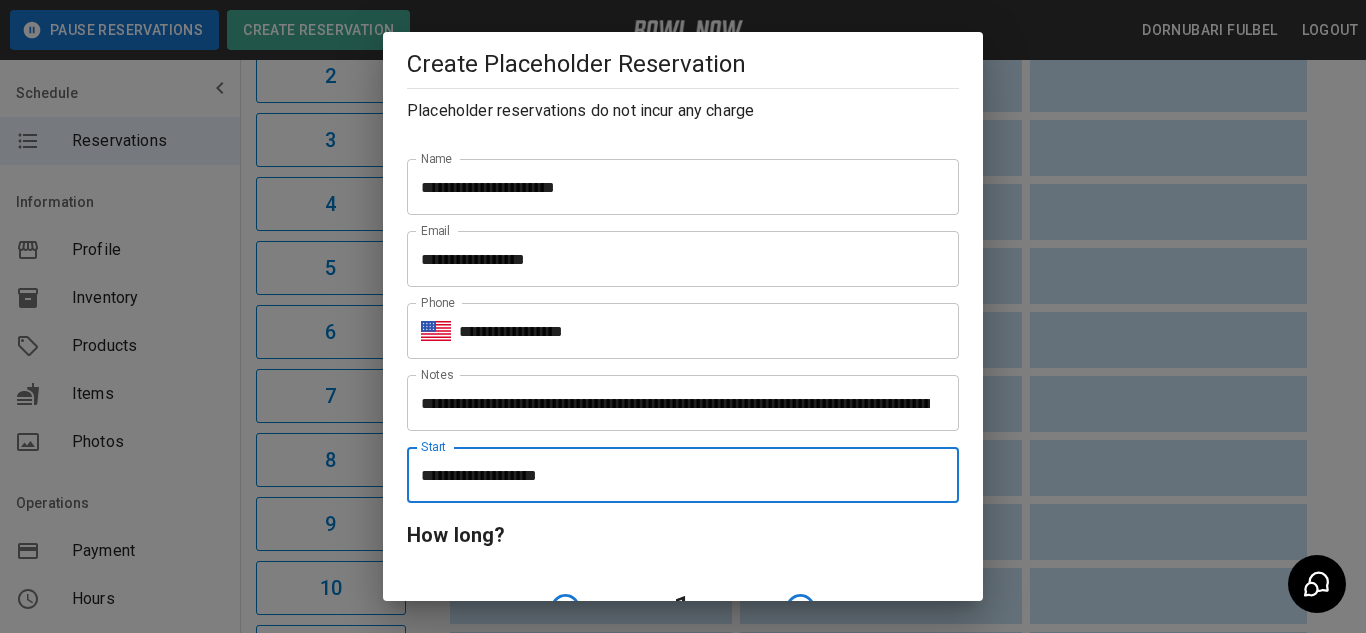 click on "**********" at bounding box center (676, 475) 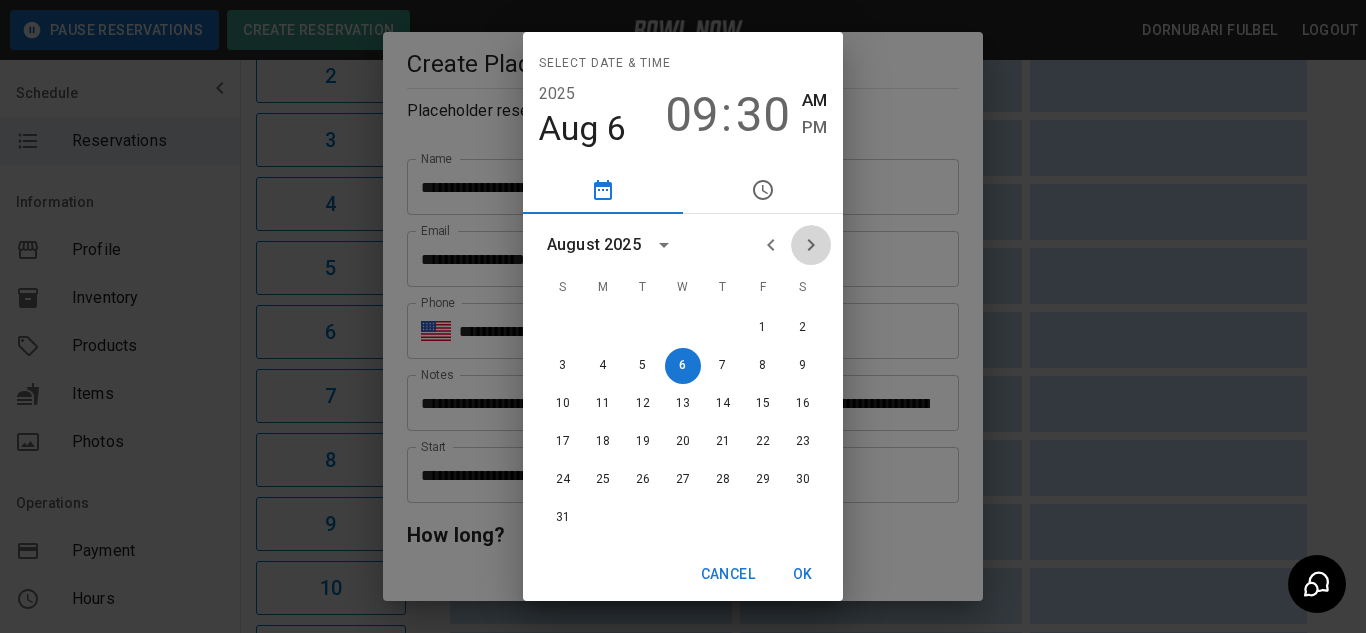 click 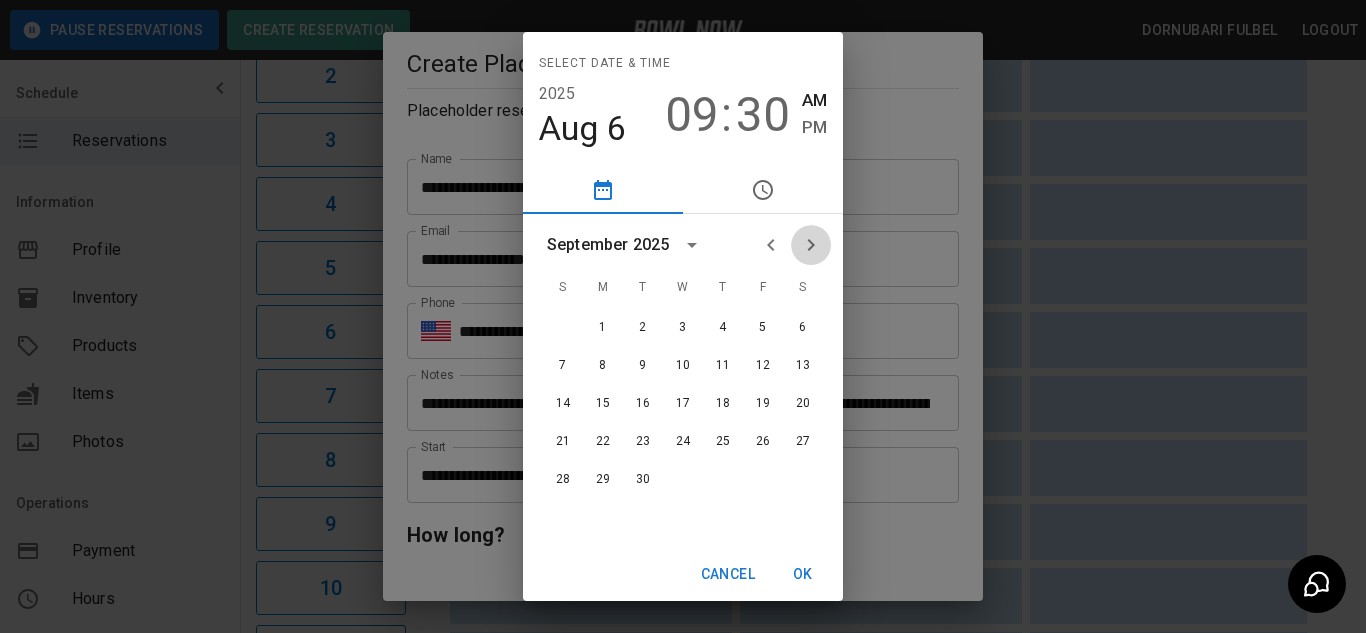 click 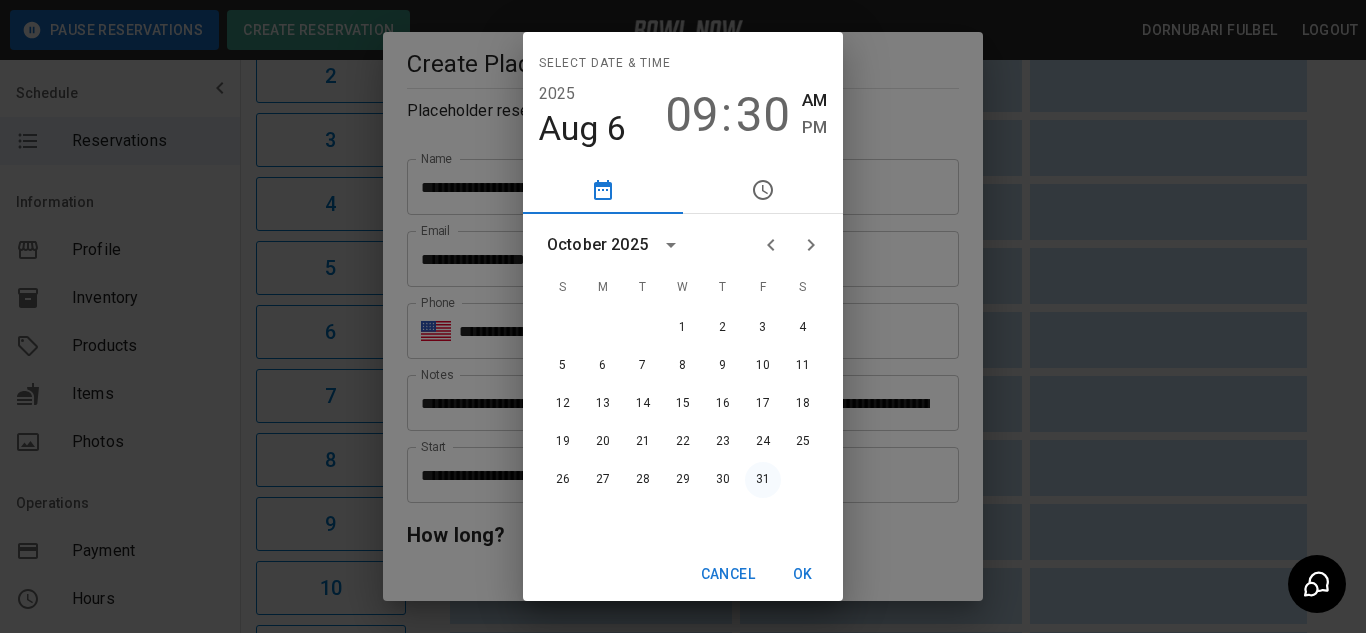click on "31" at bounding box center (763, 480) 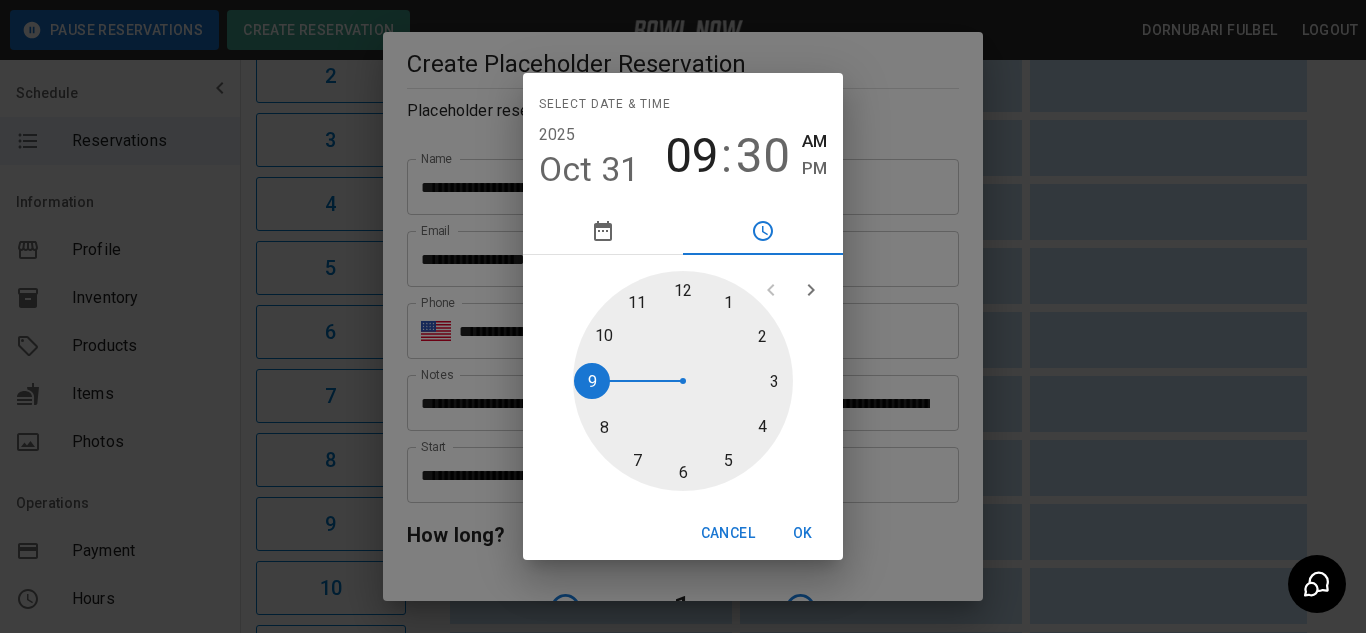 click at bounding box center (683, 381) 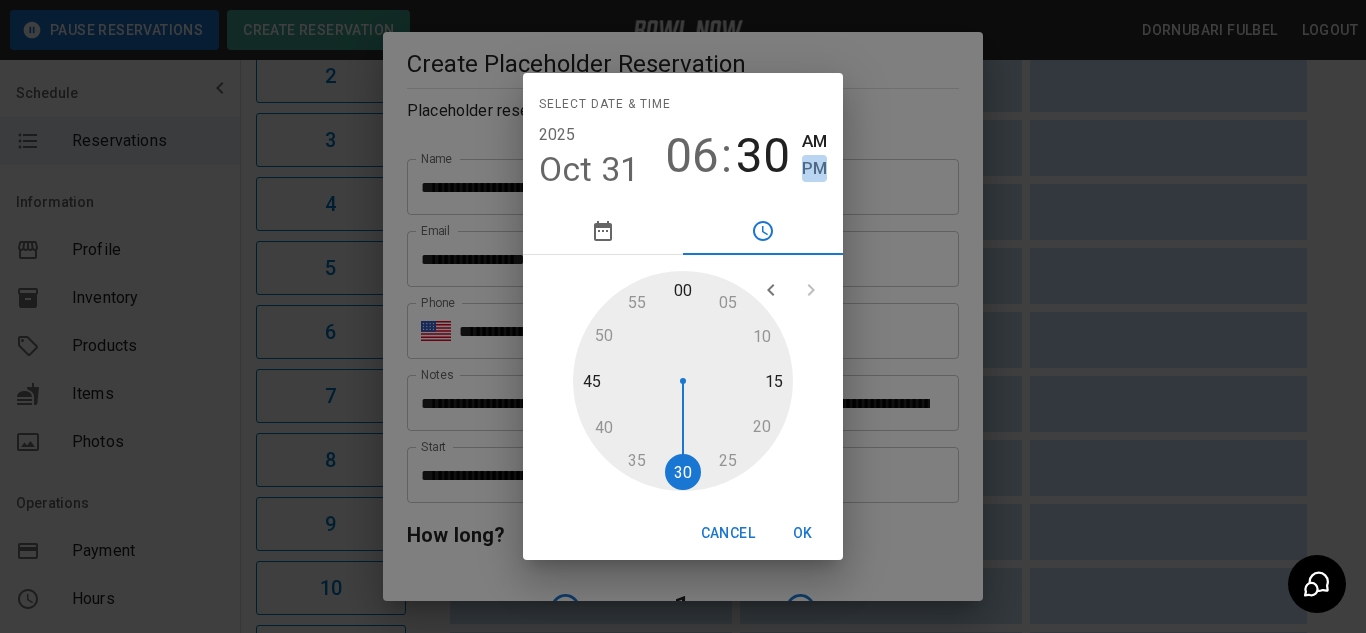 click on "PM" at bounding box center [814, 168] 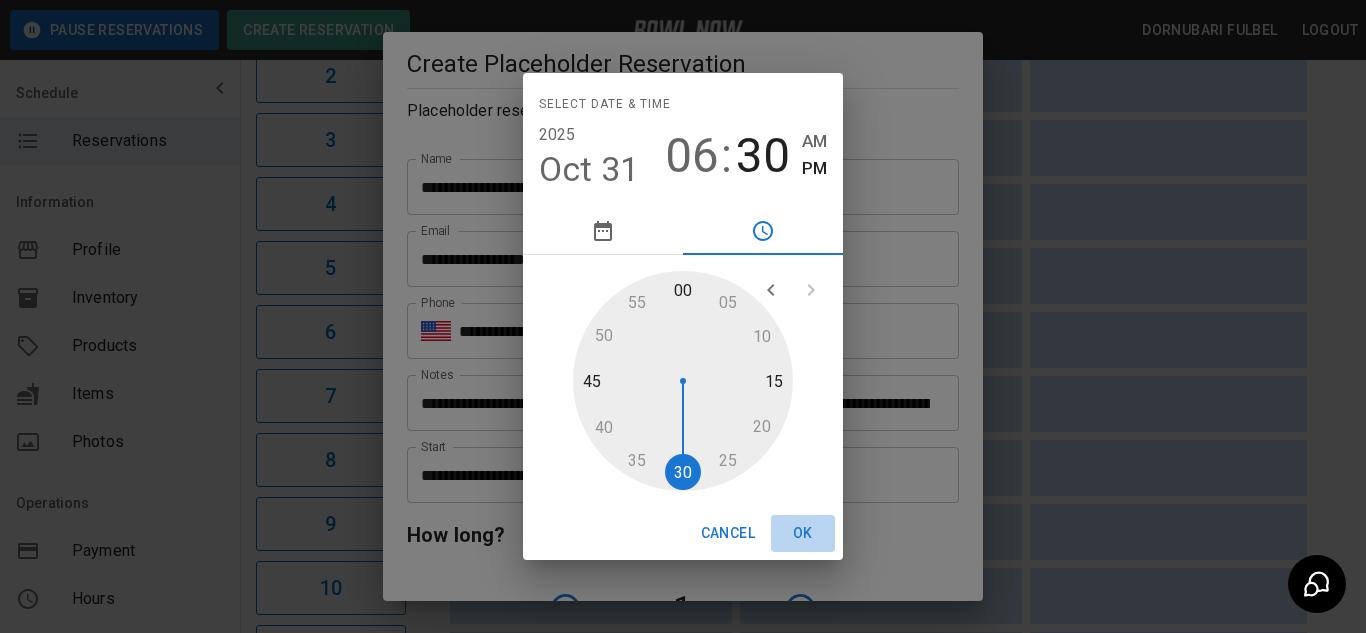 click on "OK" at bounding box center (803, 533) 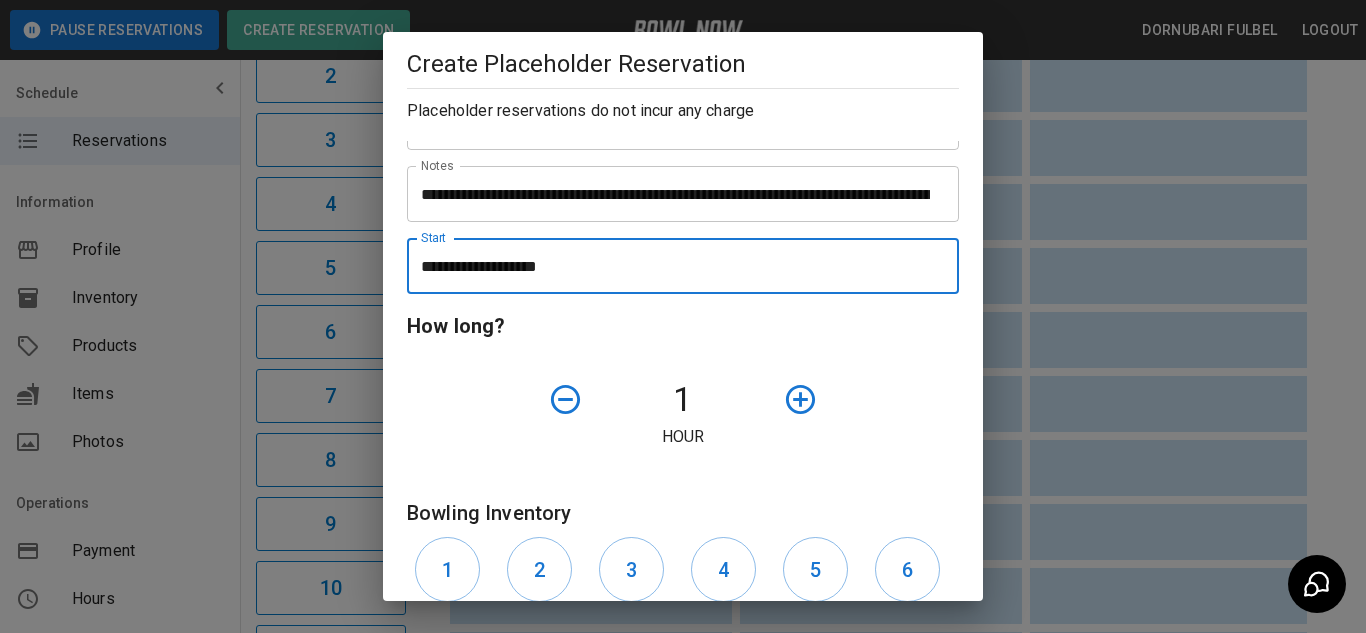 scroll, scrollTop: 211, scrollLeft: 0, axis: vertical 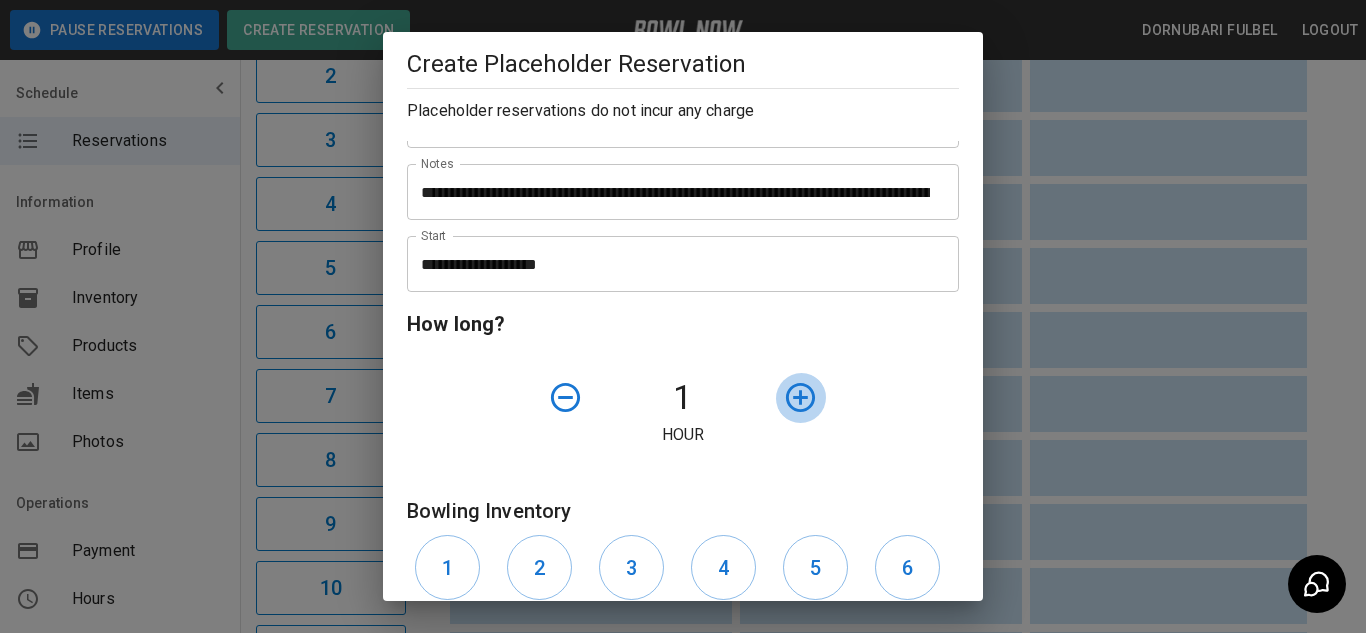 click at bounding box center (800, 397) 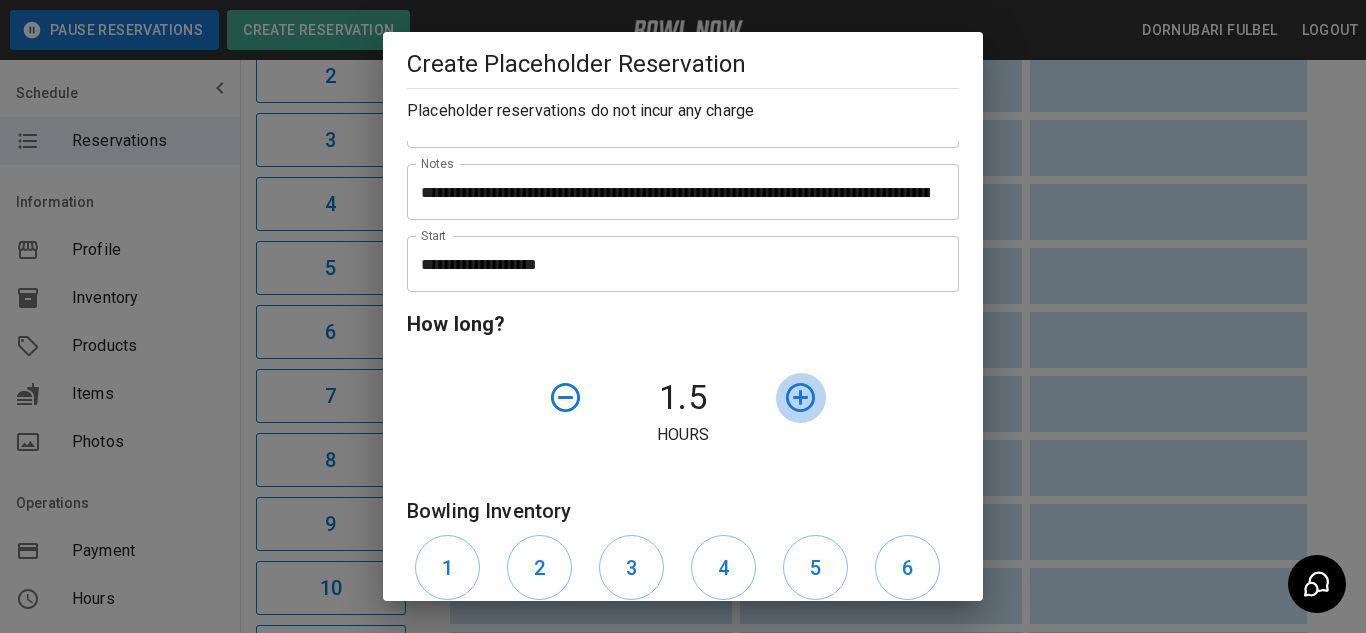 click at bounding box center [800, 397] 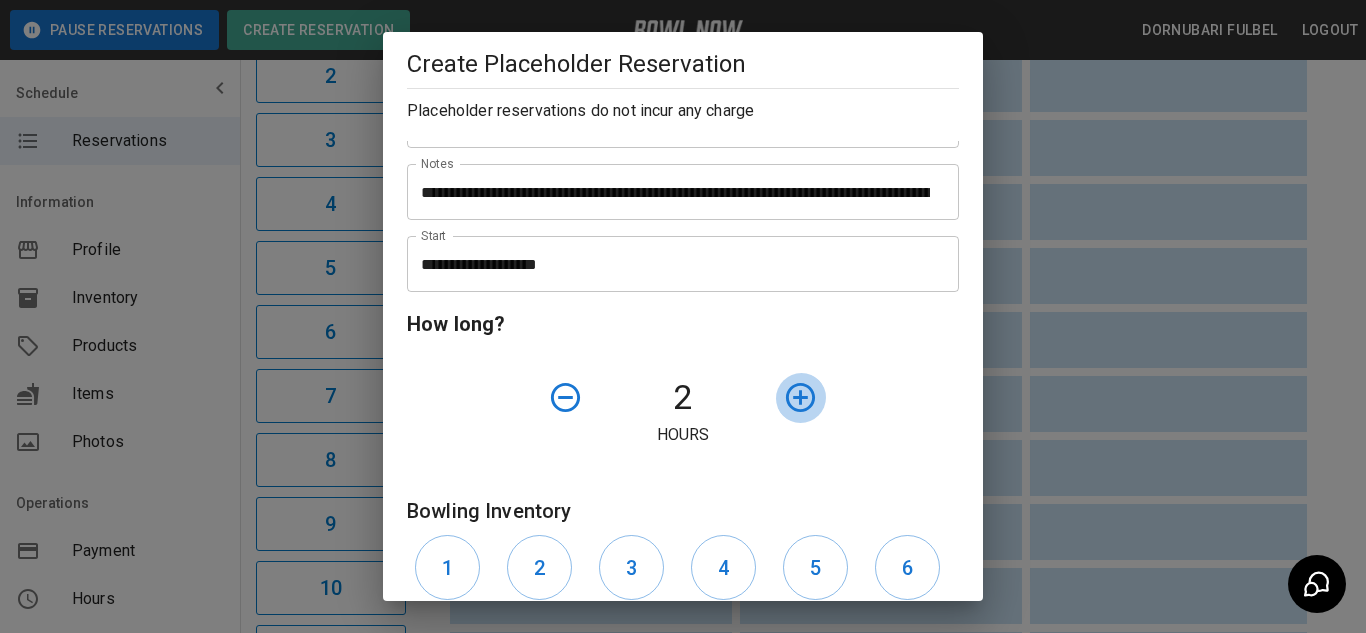 click at bounding box center [800, 397] 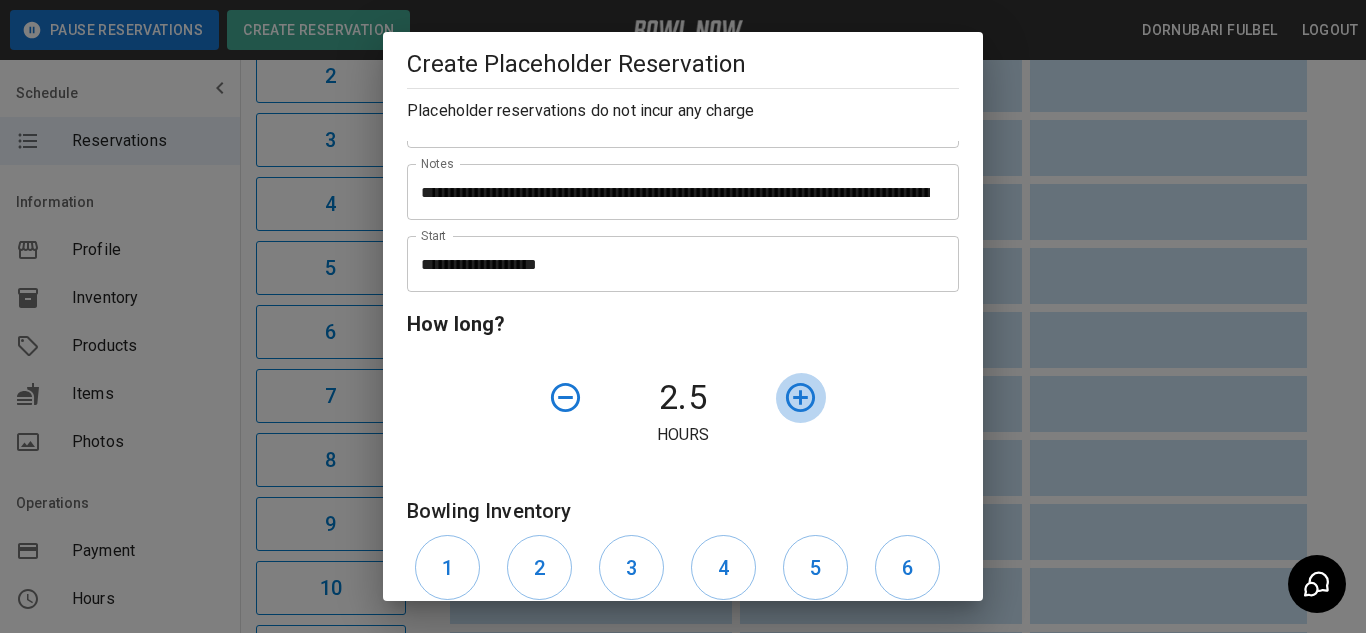 click at bounding box center [800, 397] 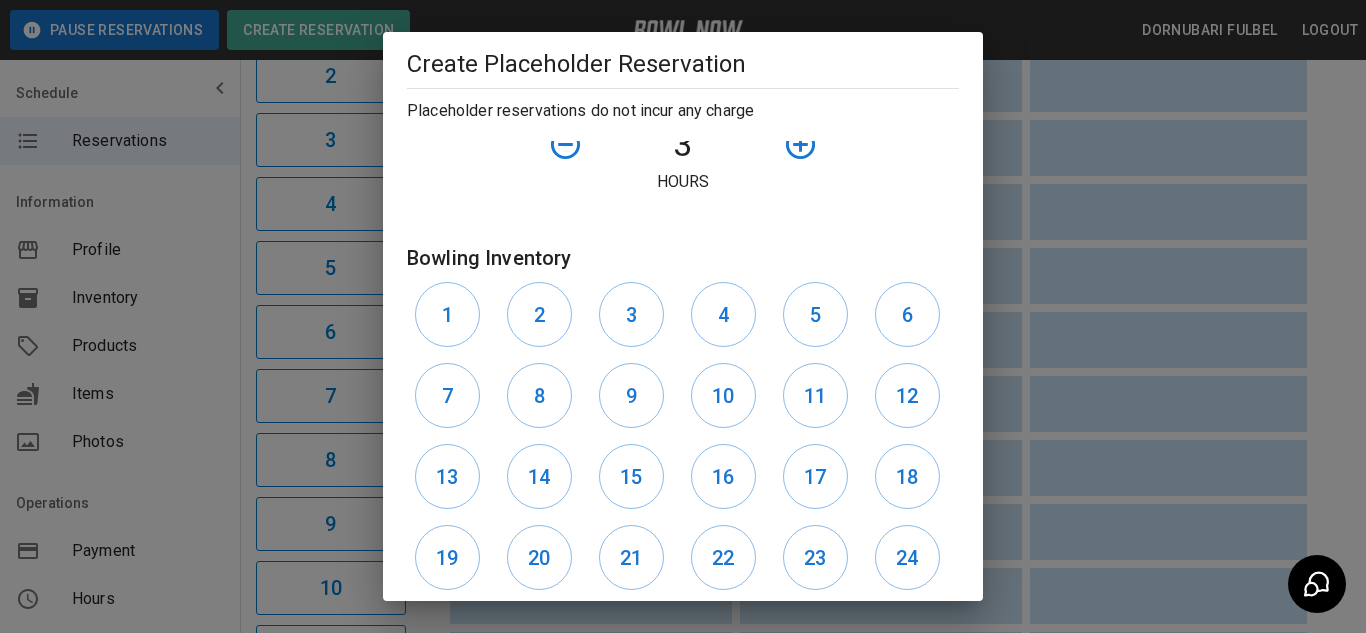 scroll, scrollTop: 465, scrollLeft: 0, axis: vertical 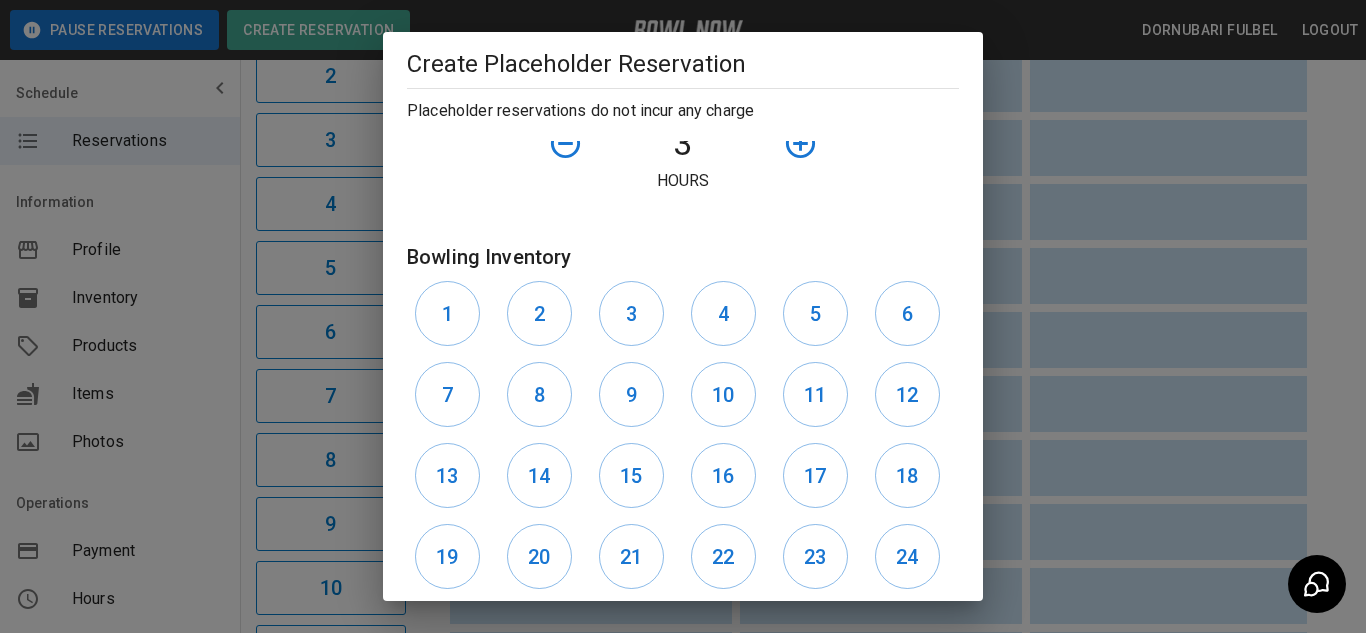 drag, startPoint x: 726, startPoint y: 589, endPoint x: 776, endPoint y: 421, distance: 175.28262 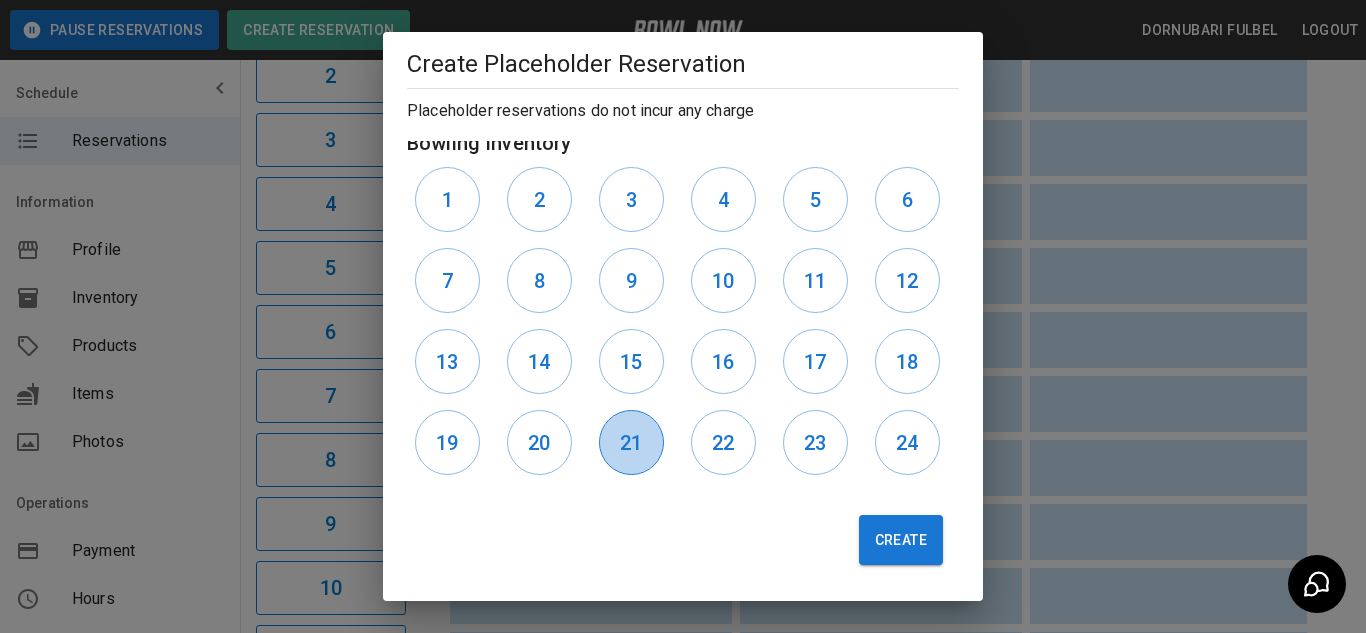 click on "21" at bounding box center [631, 442] 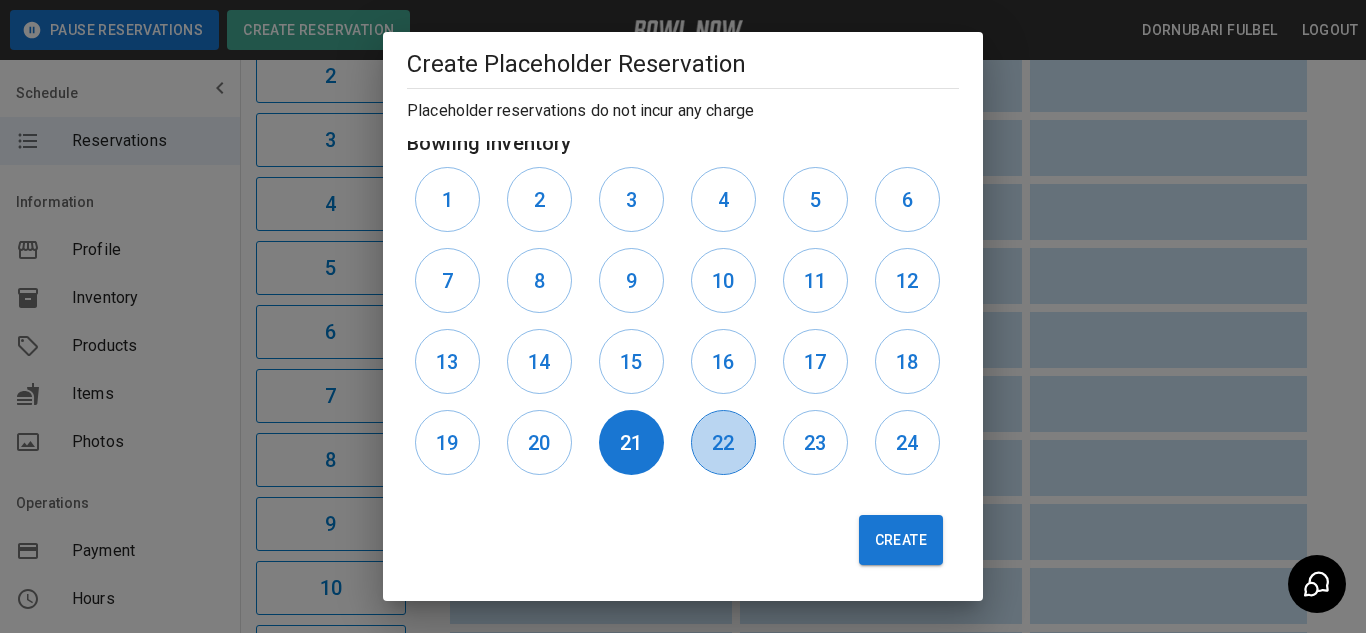 click on "22" at bounding box center (723, 443) 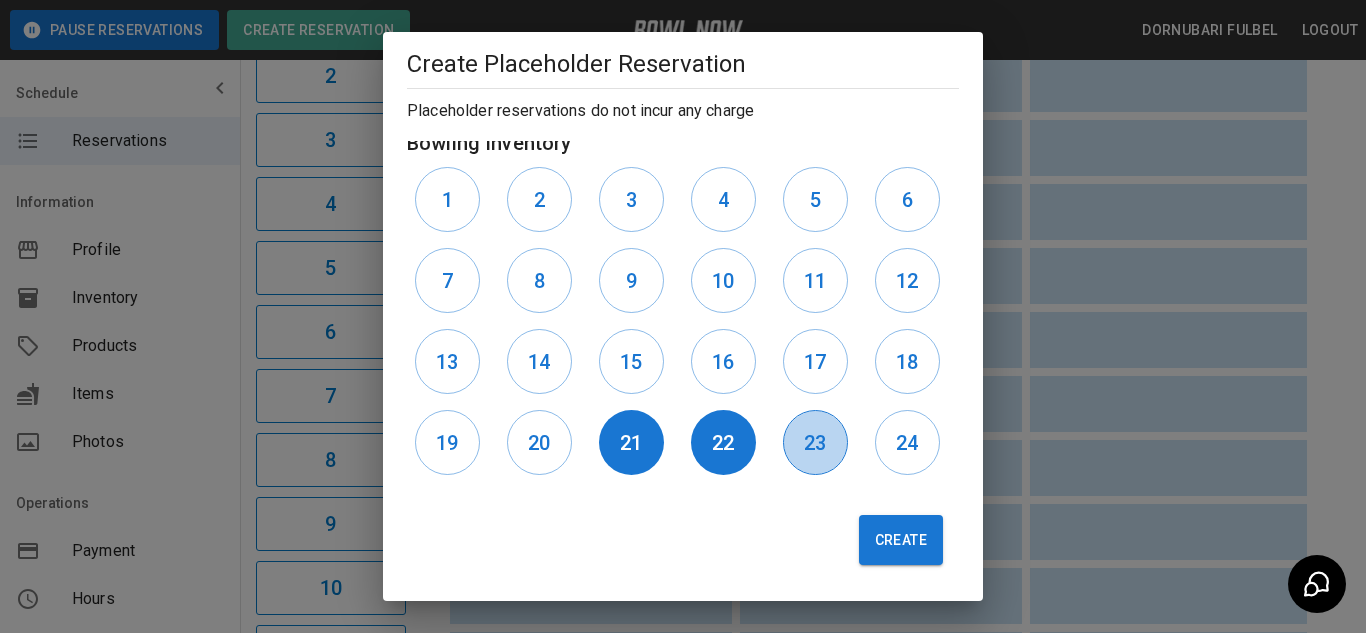 click on "23" at bounding box center (815, 443) 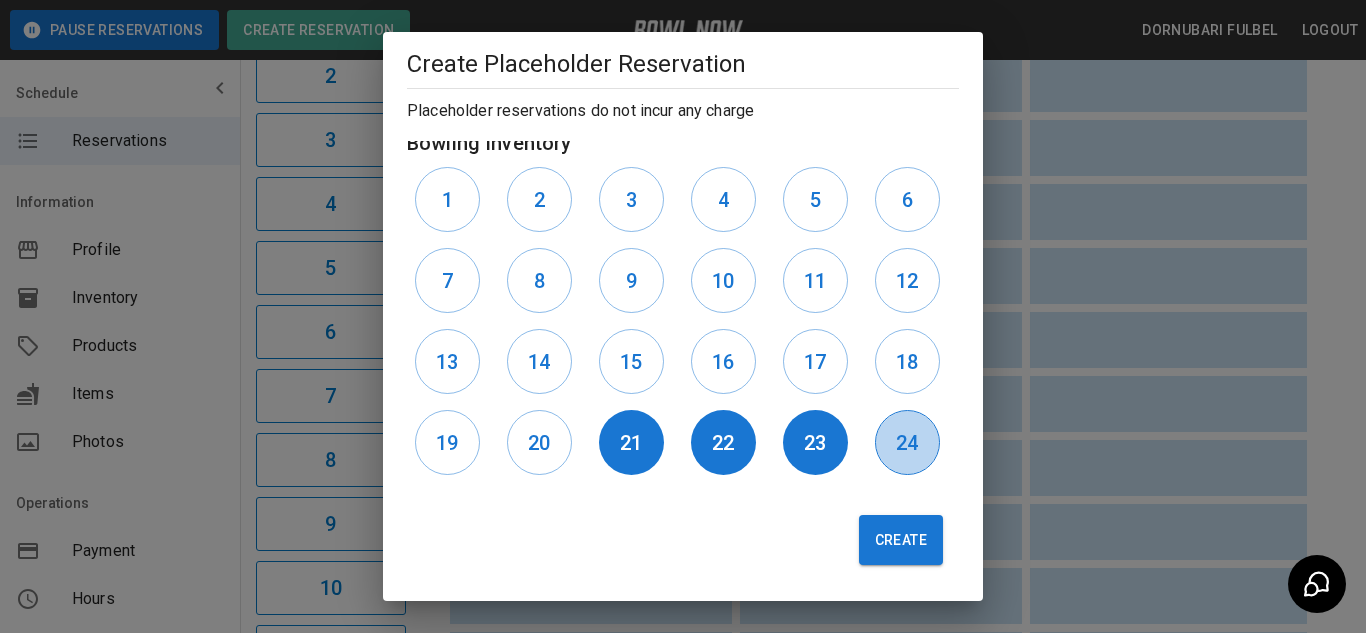 click on "24" at bounding box center (907, 443) 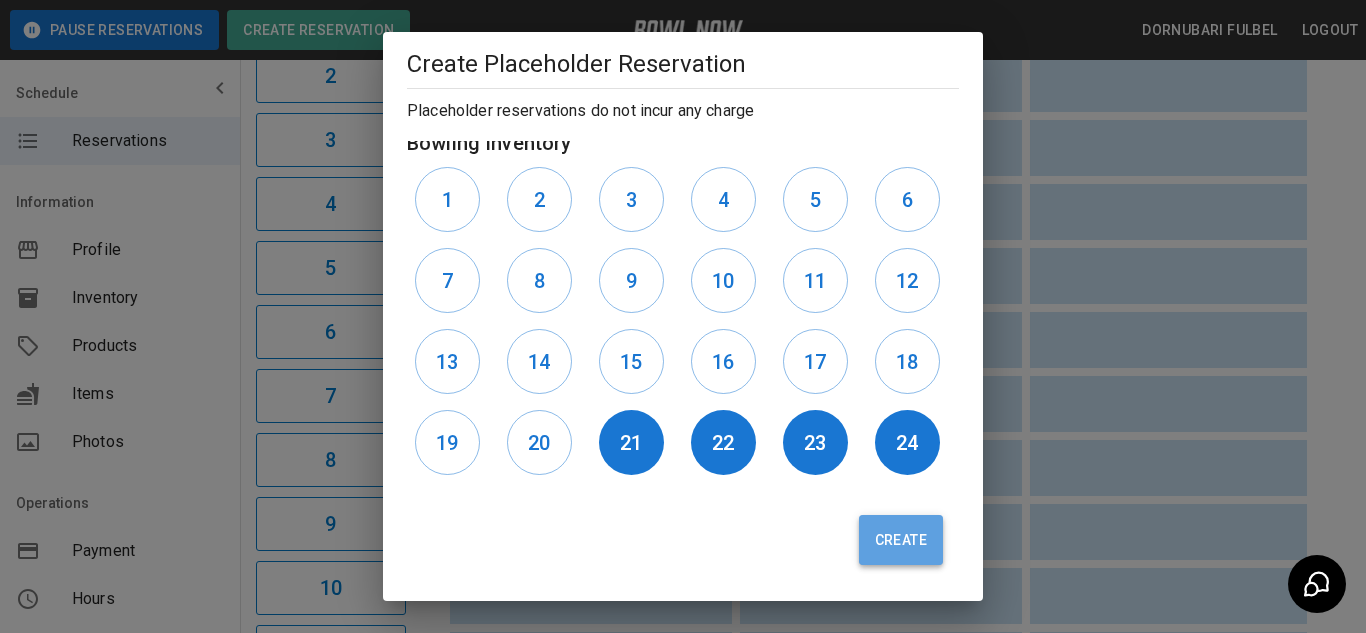 click on "Create" at bounding box center (901, 540) 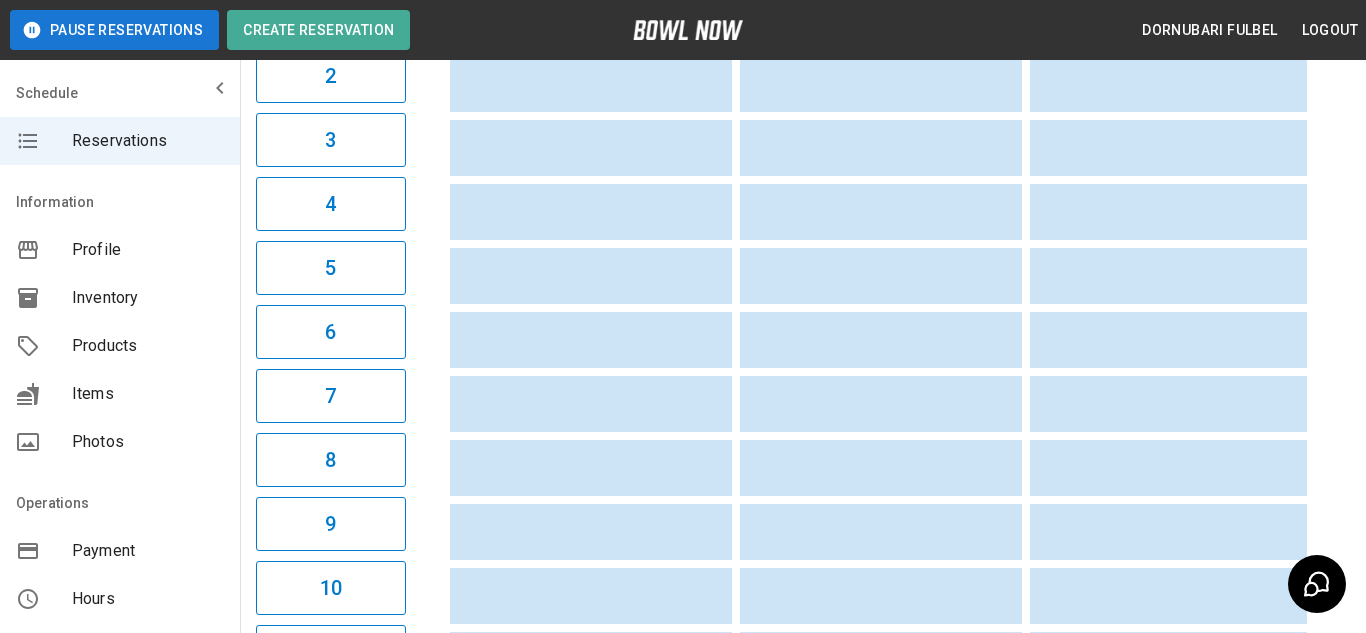 type 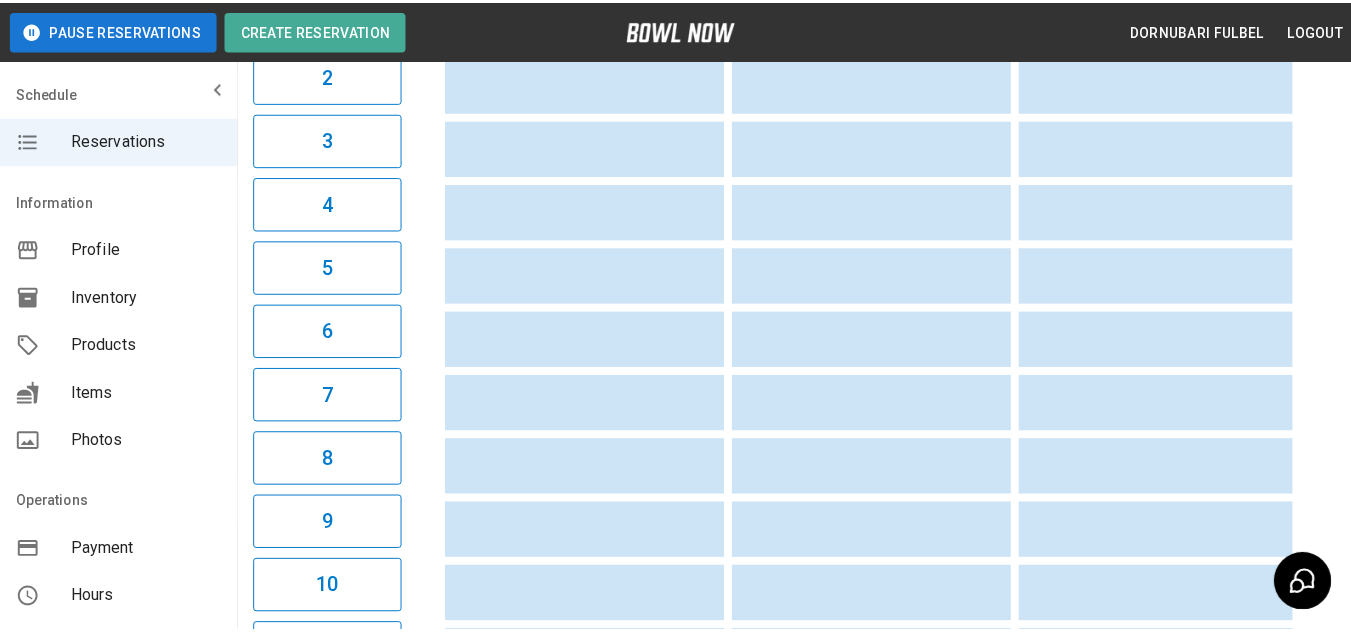 scroll, scrollTop: 397, scrollLeft: 0, axis: vertical 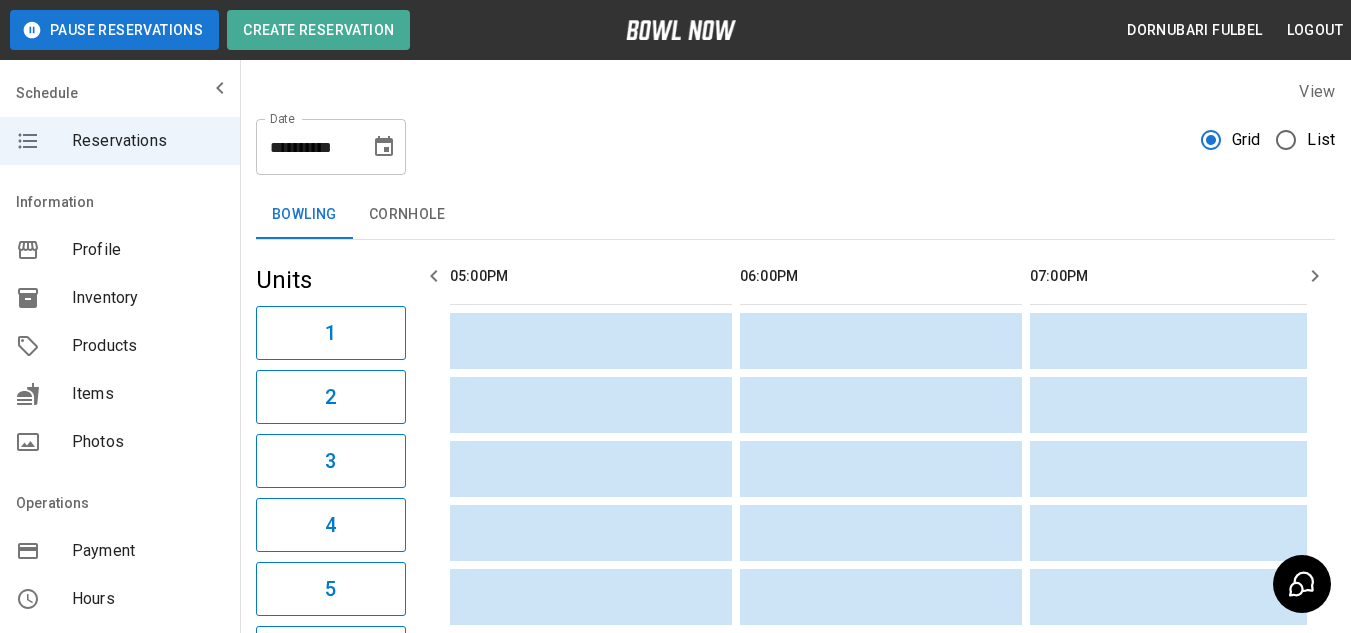 click 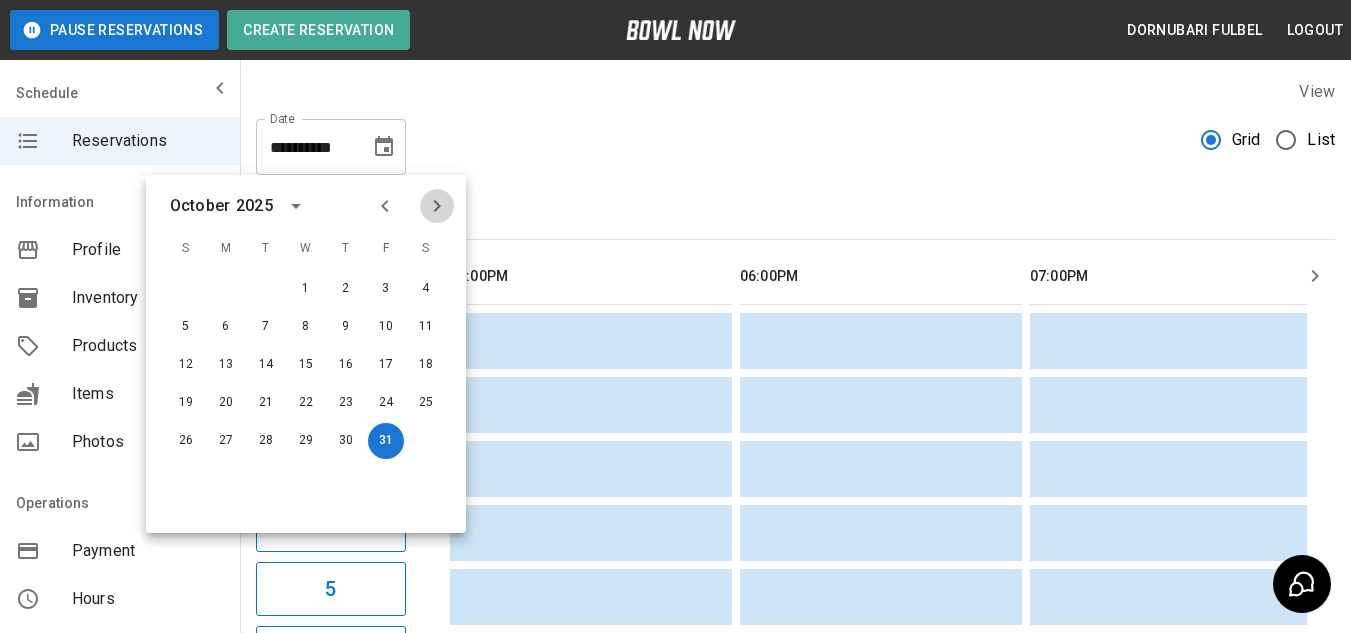click 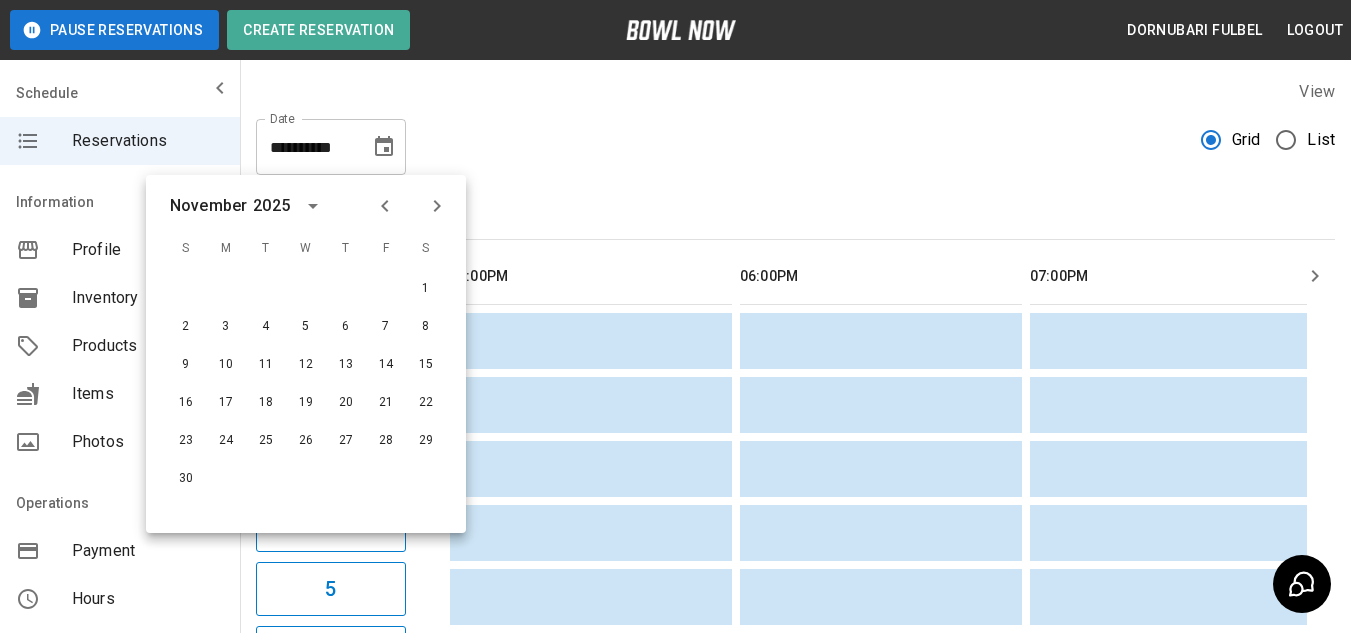 click 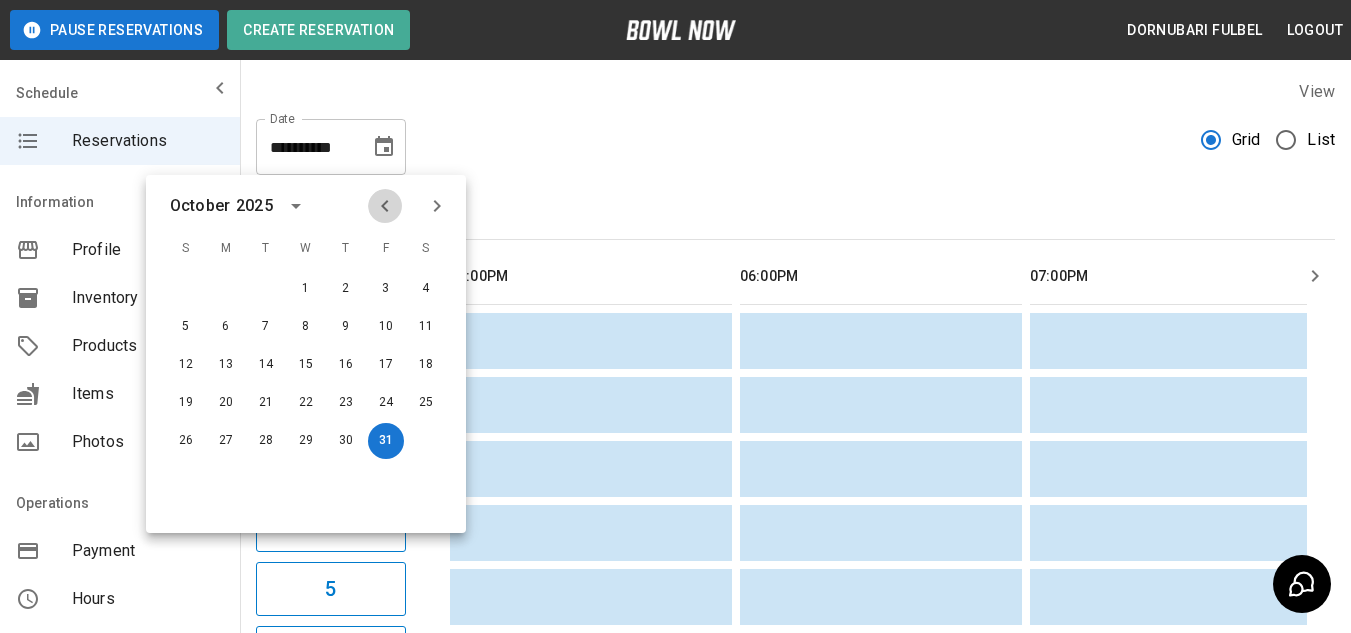 click 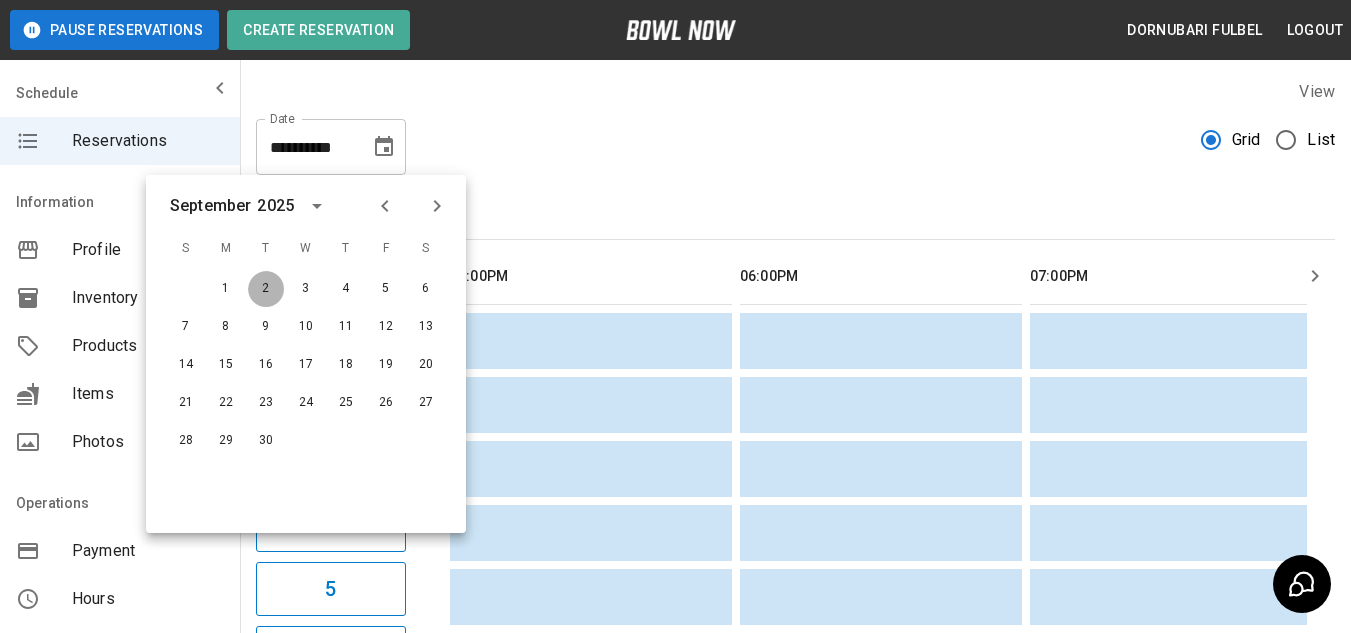 click on "2" at bounding box center [266, 289] 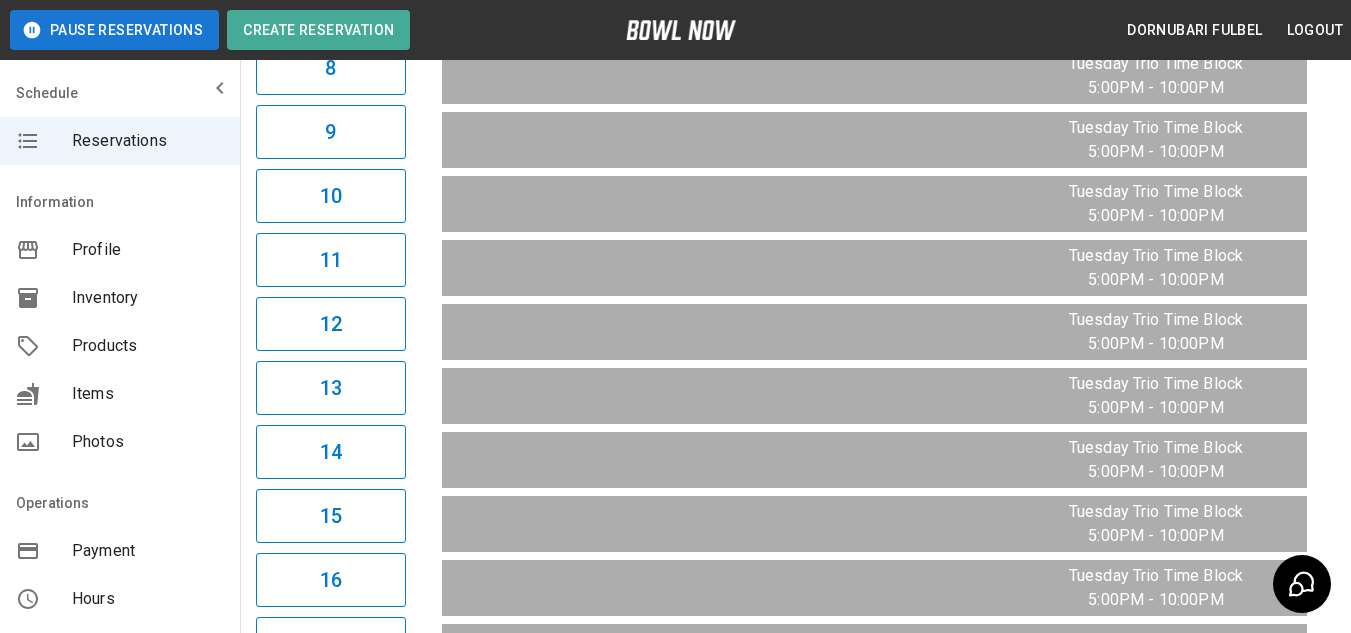 scroll, scrollTop: 683, scrollLeft: 0, axis: vertical 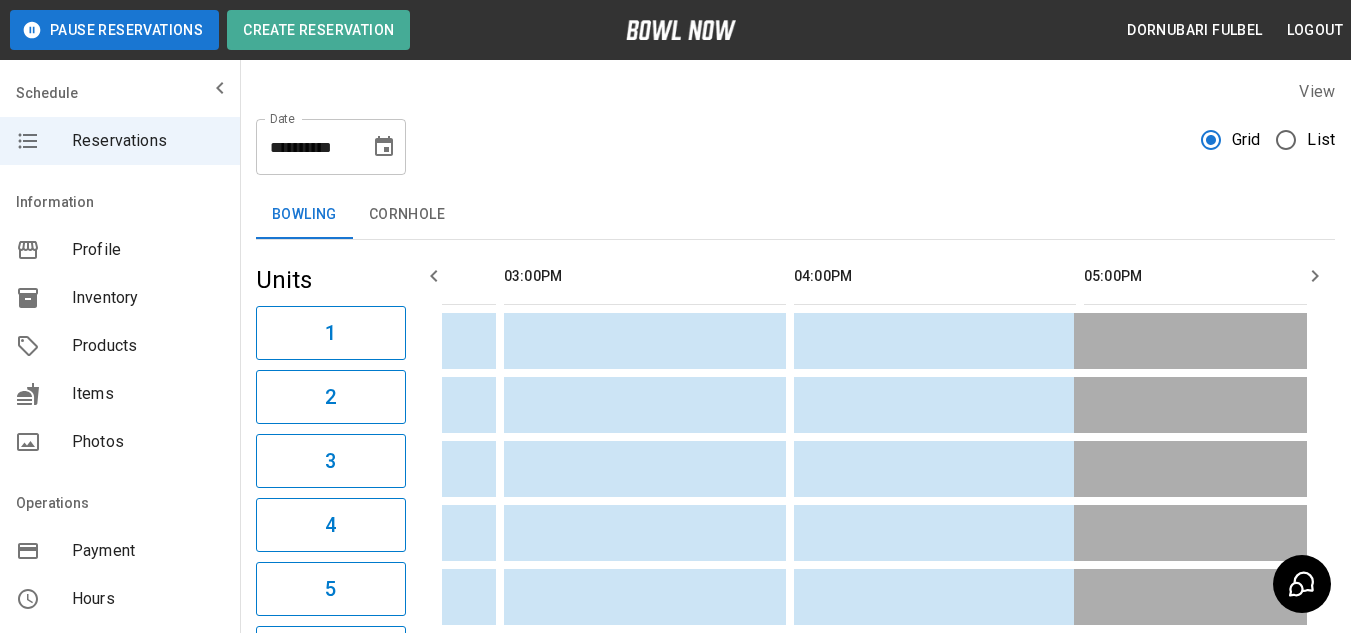 click at bounding box center [1090, 1044] 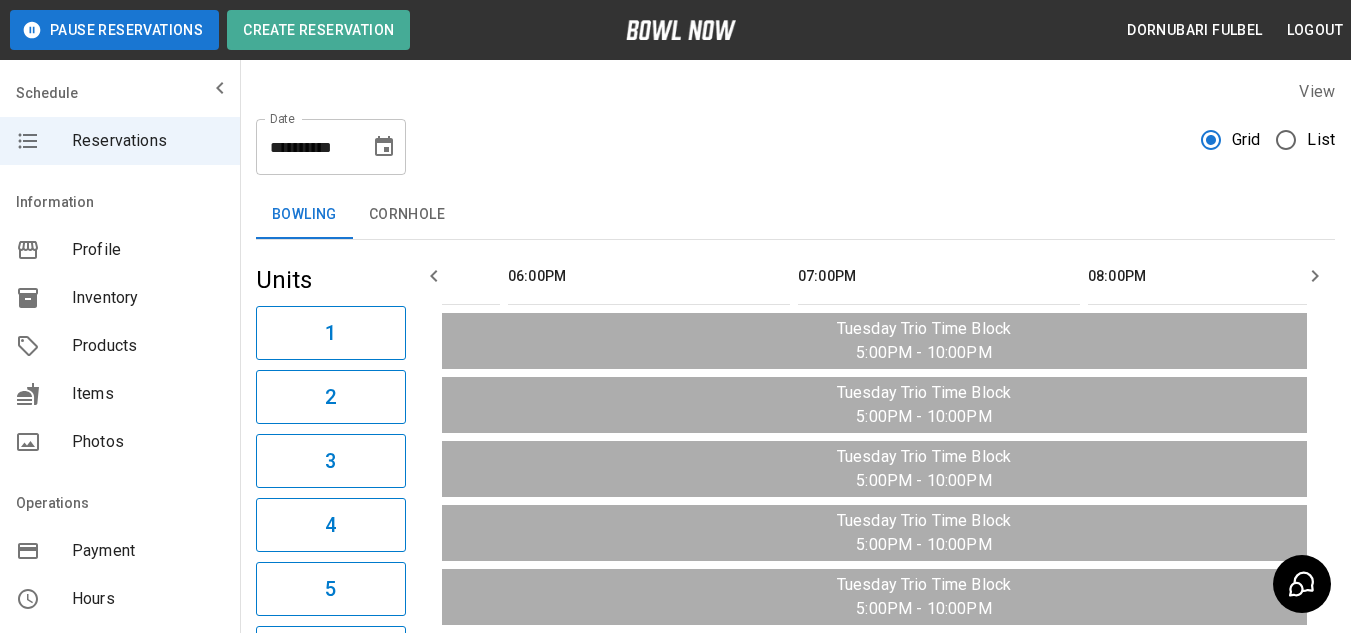 click on "**********" at bounding box center [795, 964] 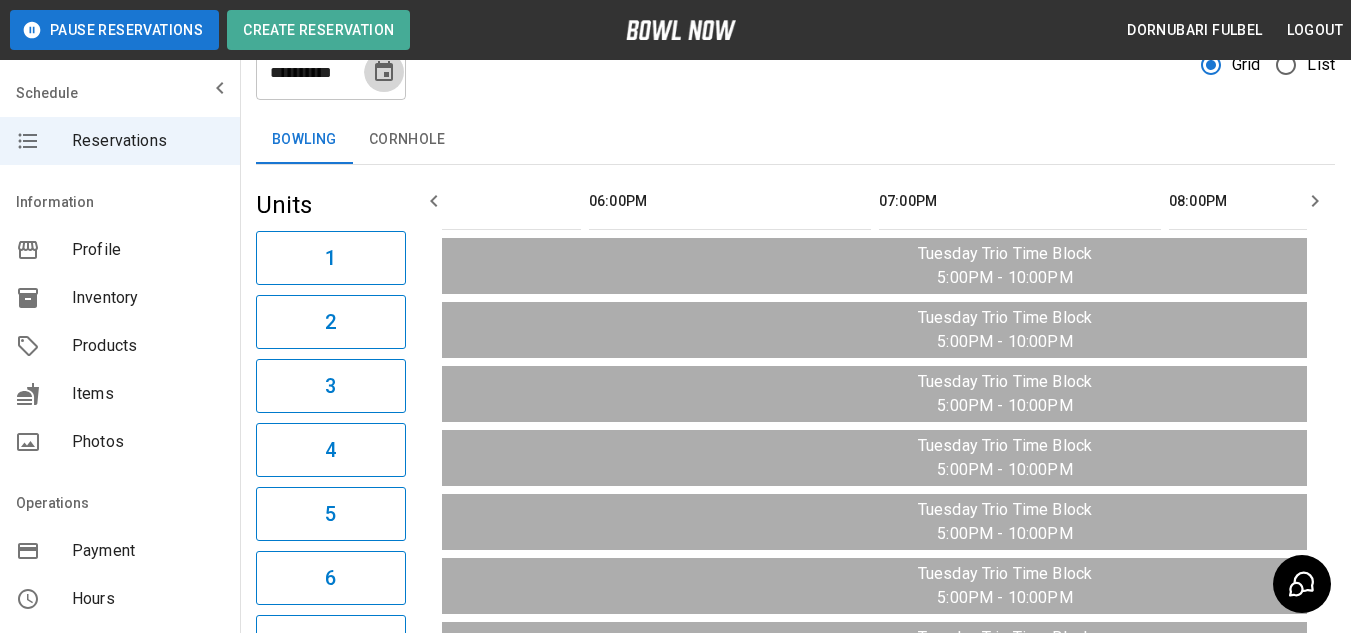 click at bounding box center (384, 72) 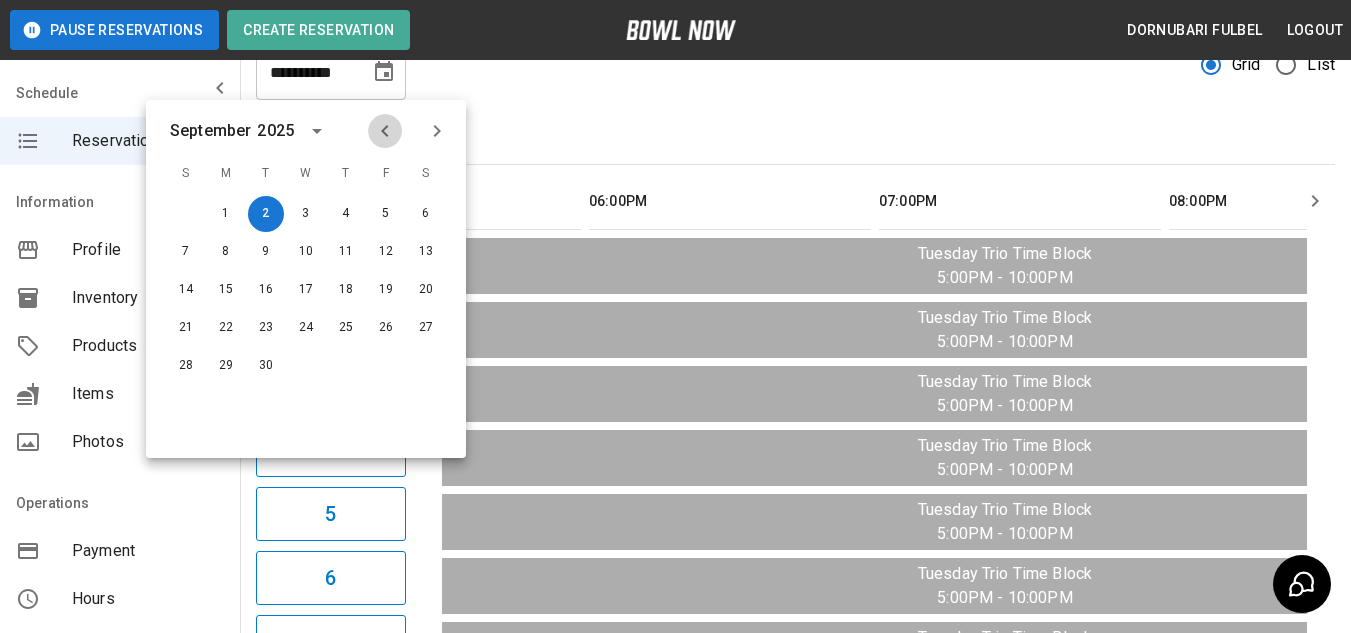 click at bounding box center (385, 131) 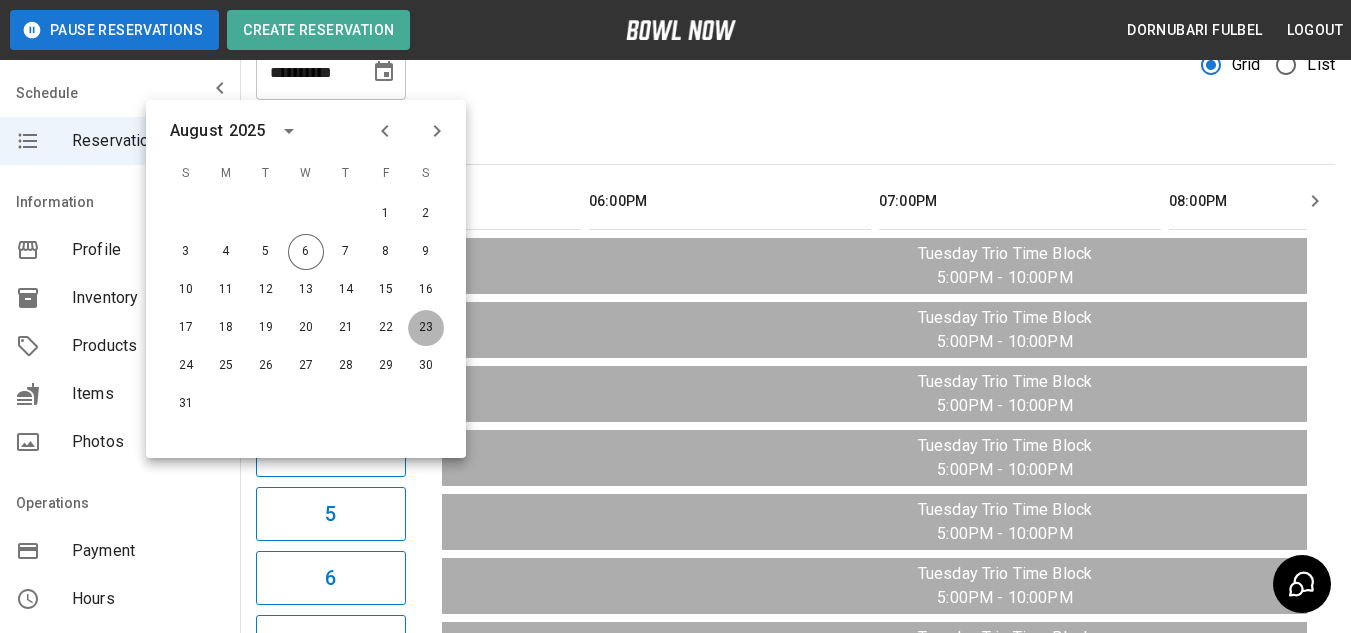 click on "23" at bounding box center (426, 328) 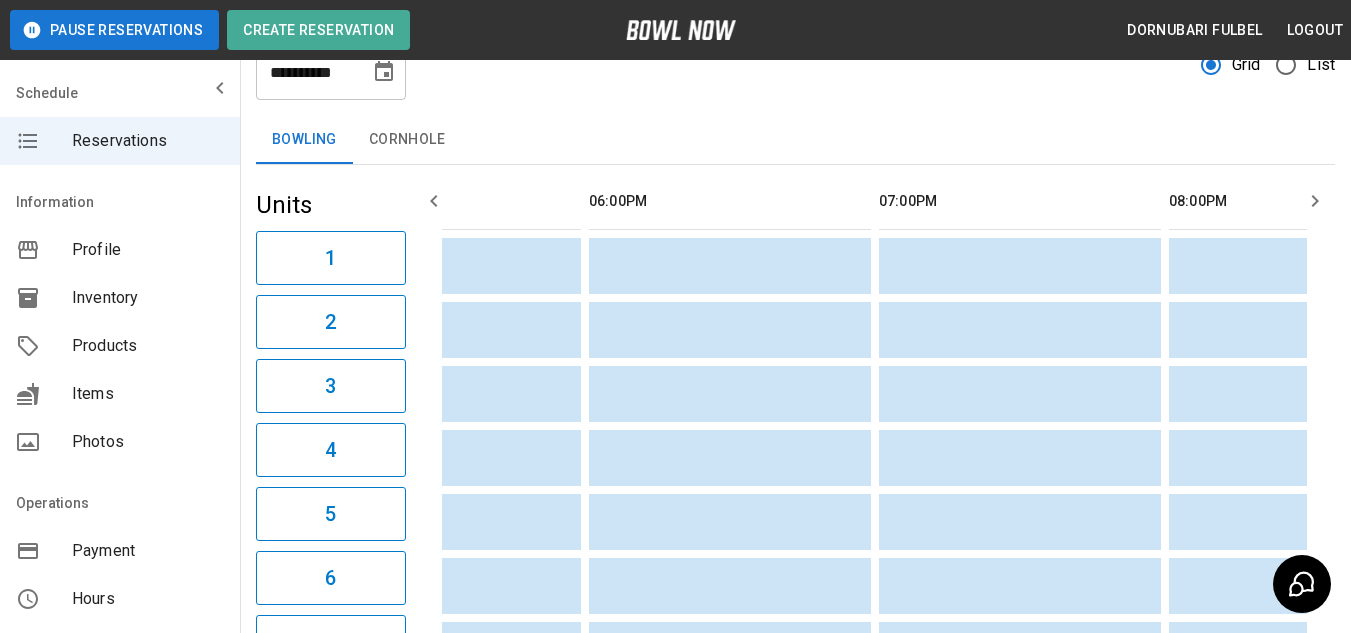 click on "August 2025 S M T W T F S 1 2 3 4 5 6 7 8 9 10 11 12 13 14 15 16 17 18 19 20 21 22 23 24 25 26 27 28 29 30 31" at bounding box center [306, 279] 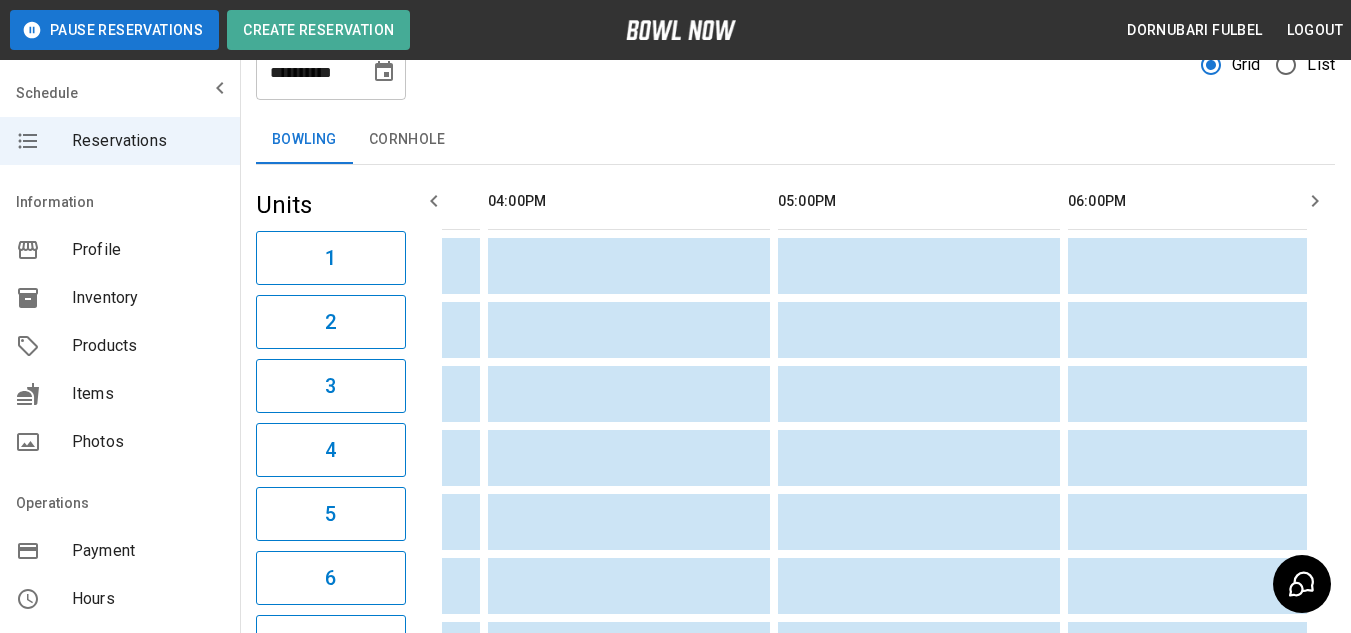 scroll, scrollTop: 0, scrollLeft: 776, axis: horizontal 